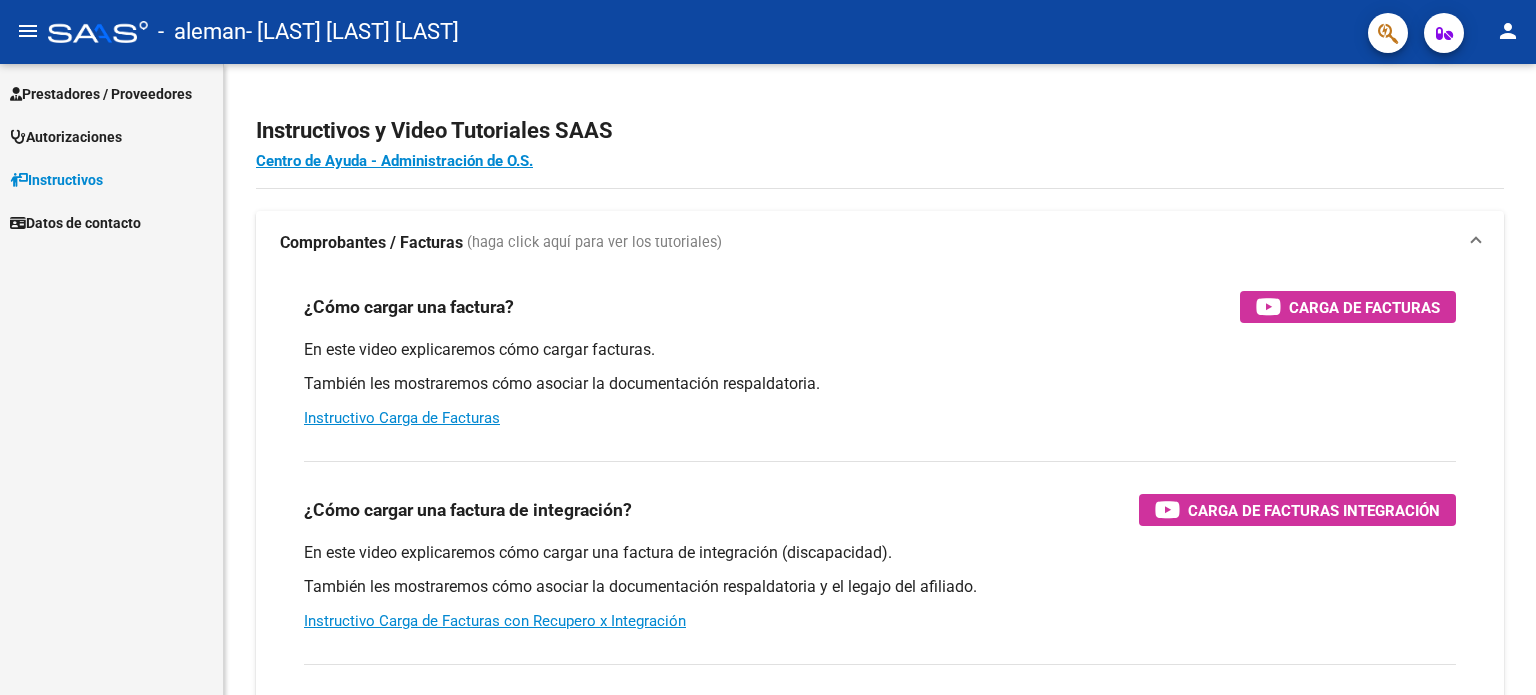 scroll, scrollTop: 0, scrollLeft: 0, axis: both 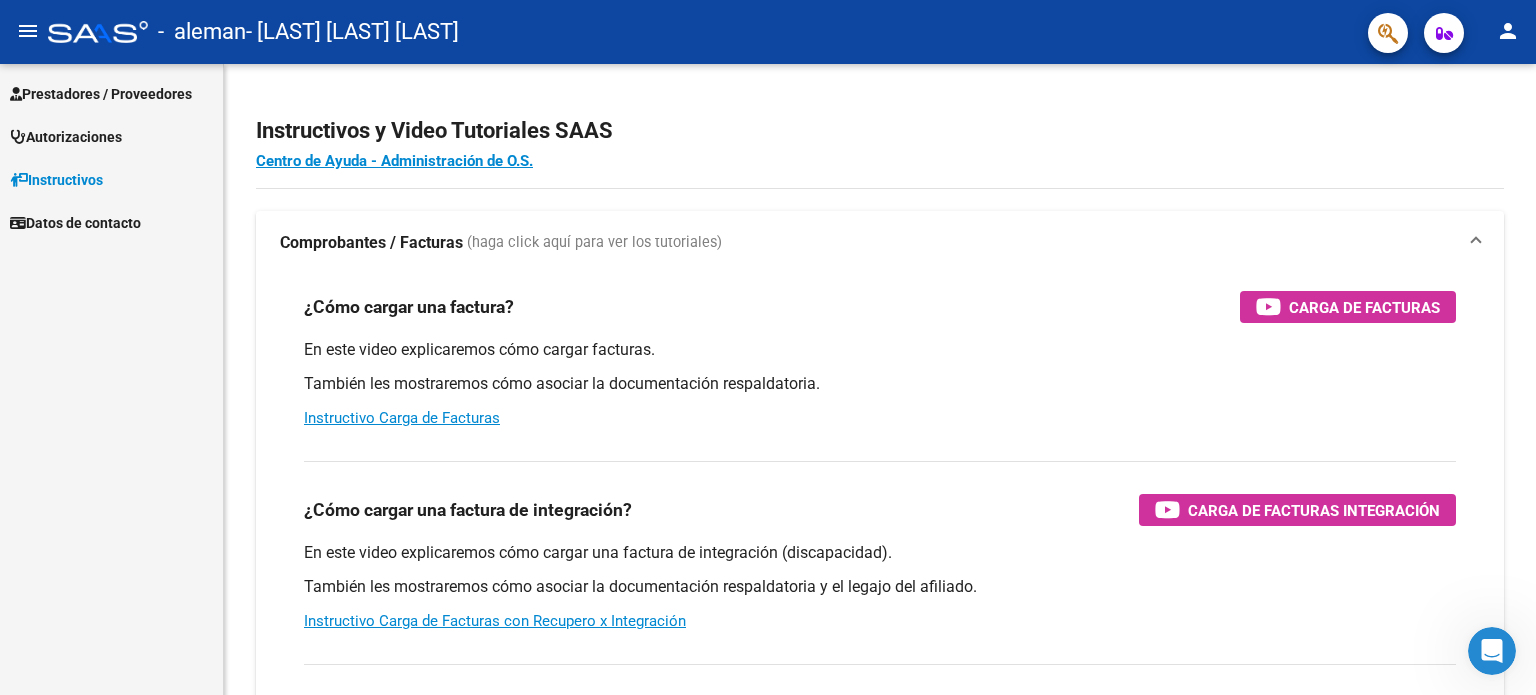 click on "Autorizaciones" at bounding box center [66, 137] 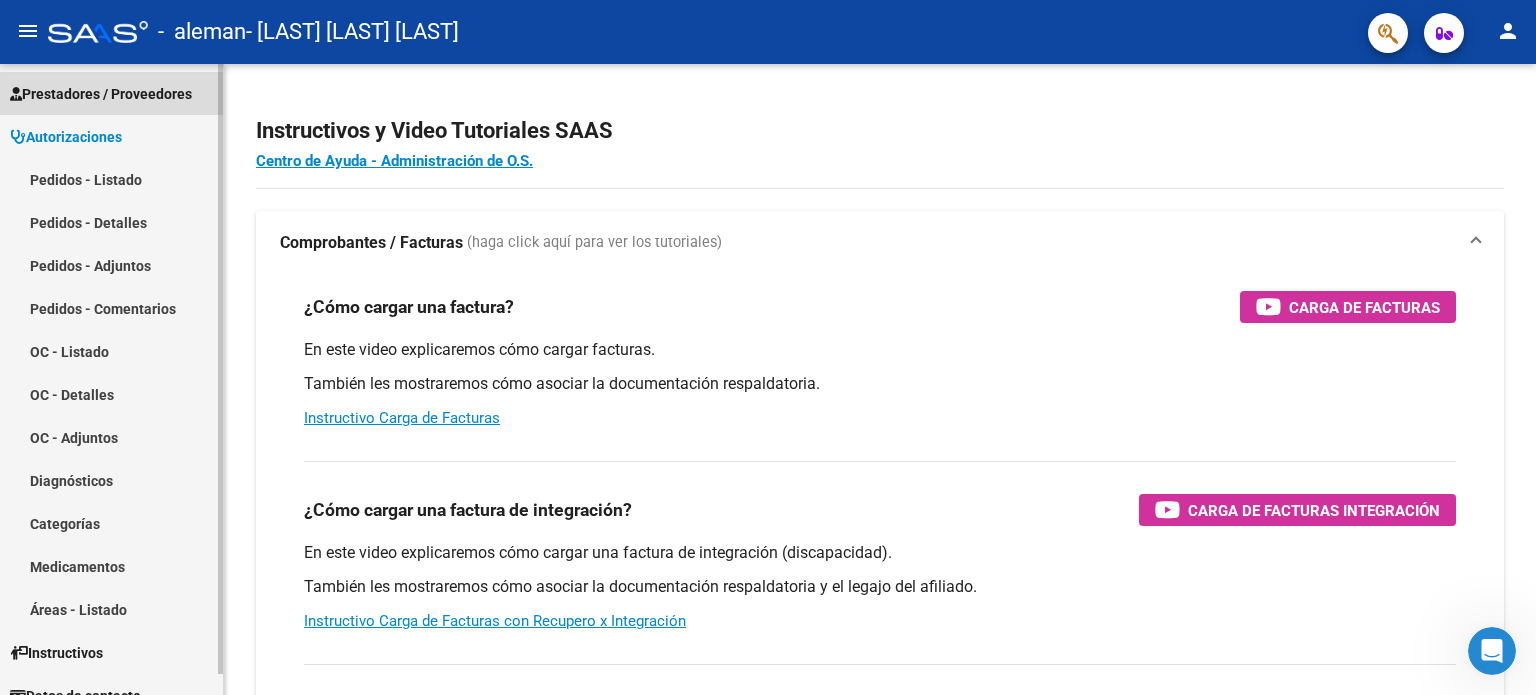click on "Prestadores / Proveedores" at bounding box center [101, 94] 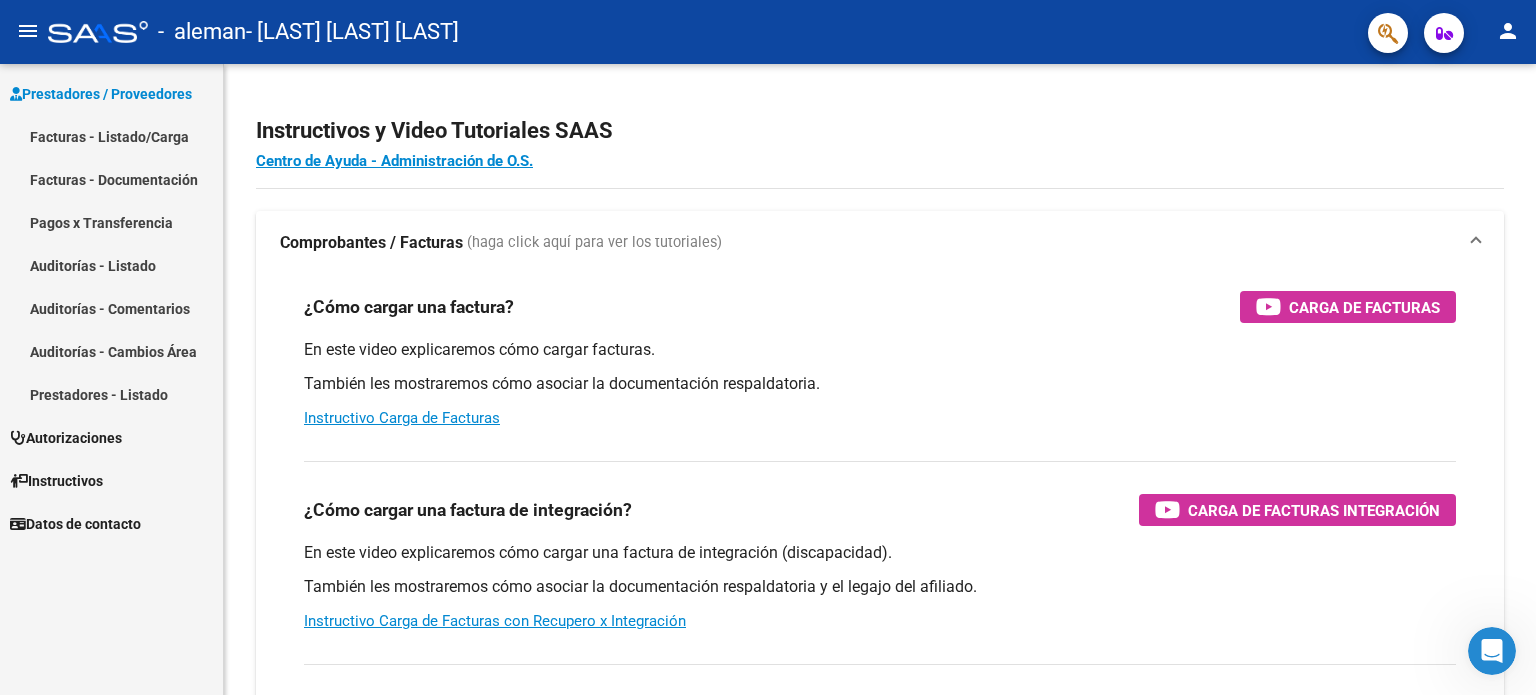 click on "Facturas - Listado/Carga" at bounding box center [111, 136] 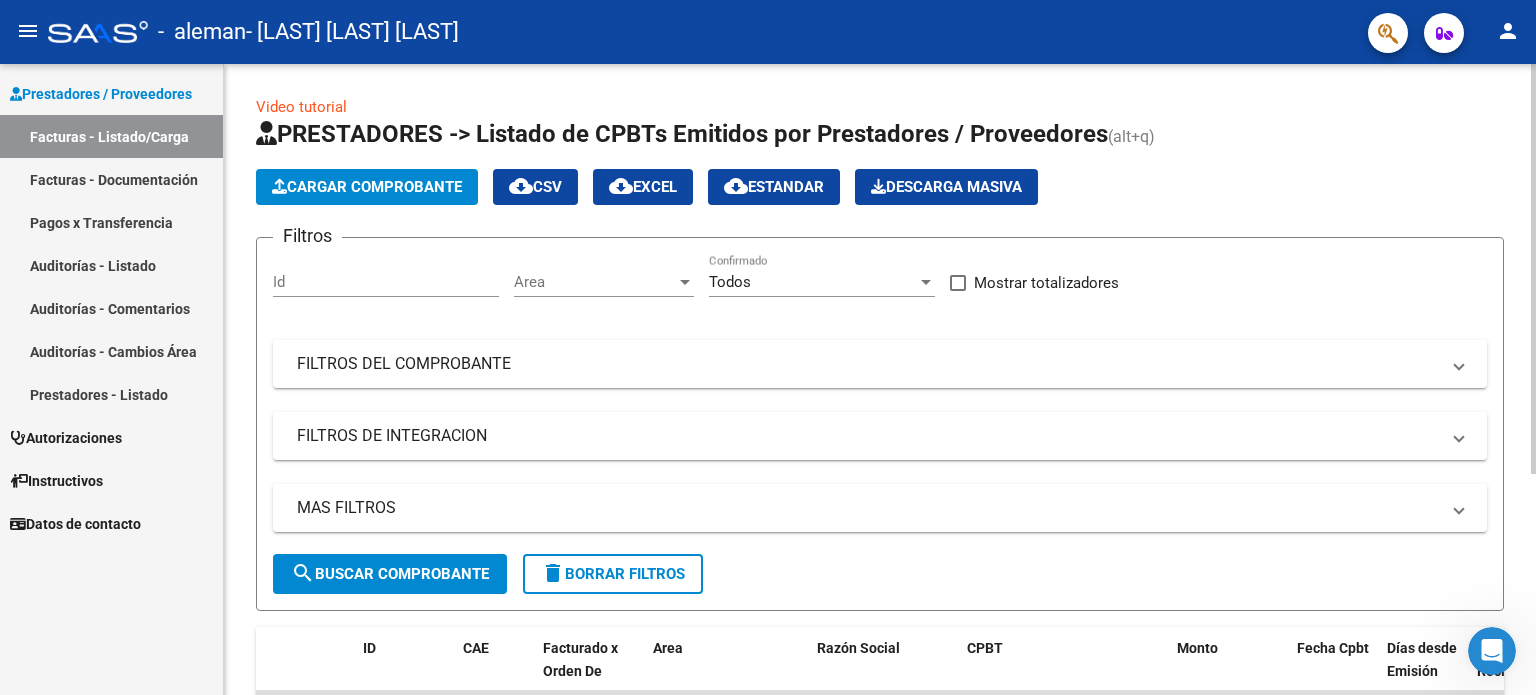 scroll, scrollTop: 338, scrollLeft: 0, axis: vertical 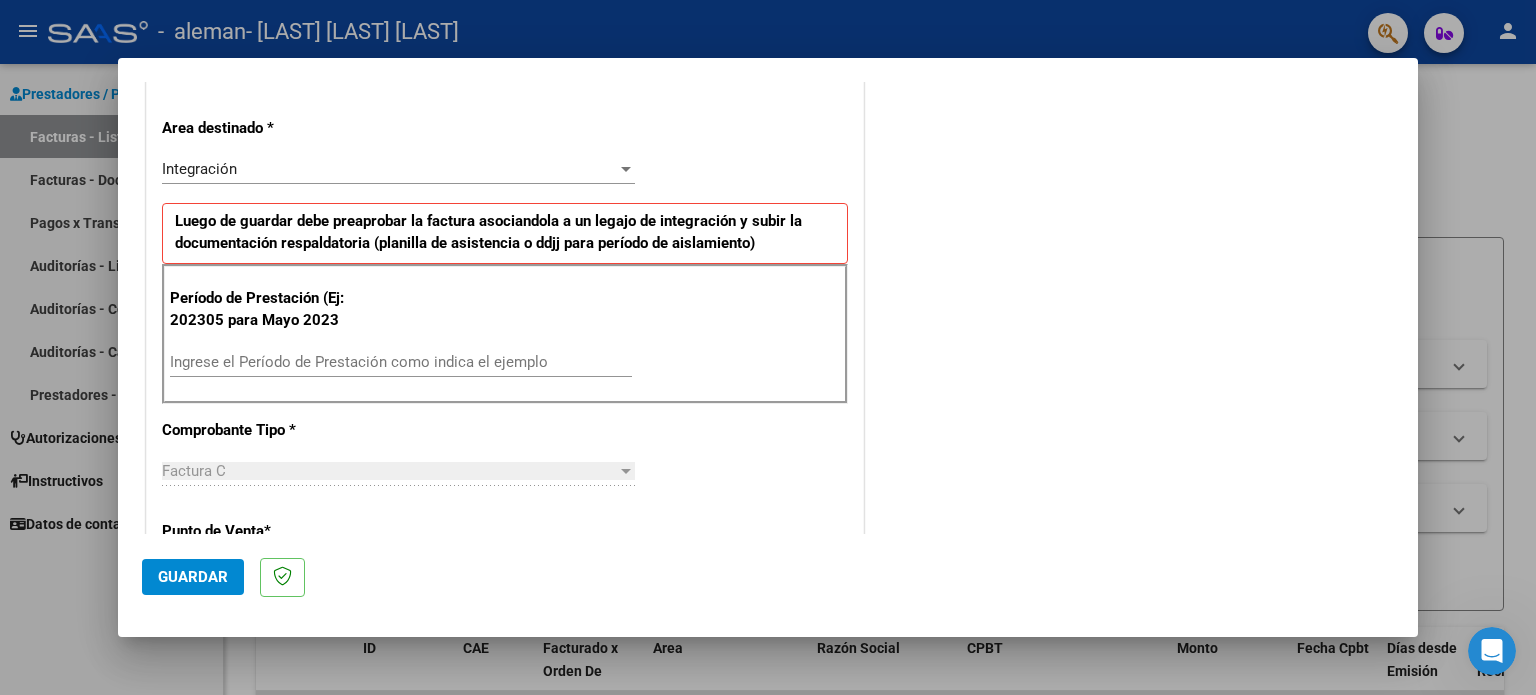 click on "Ingrese el Período de Prestación como indica el ejemplo" at bounding box center [401, 362] 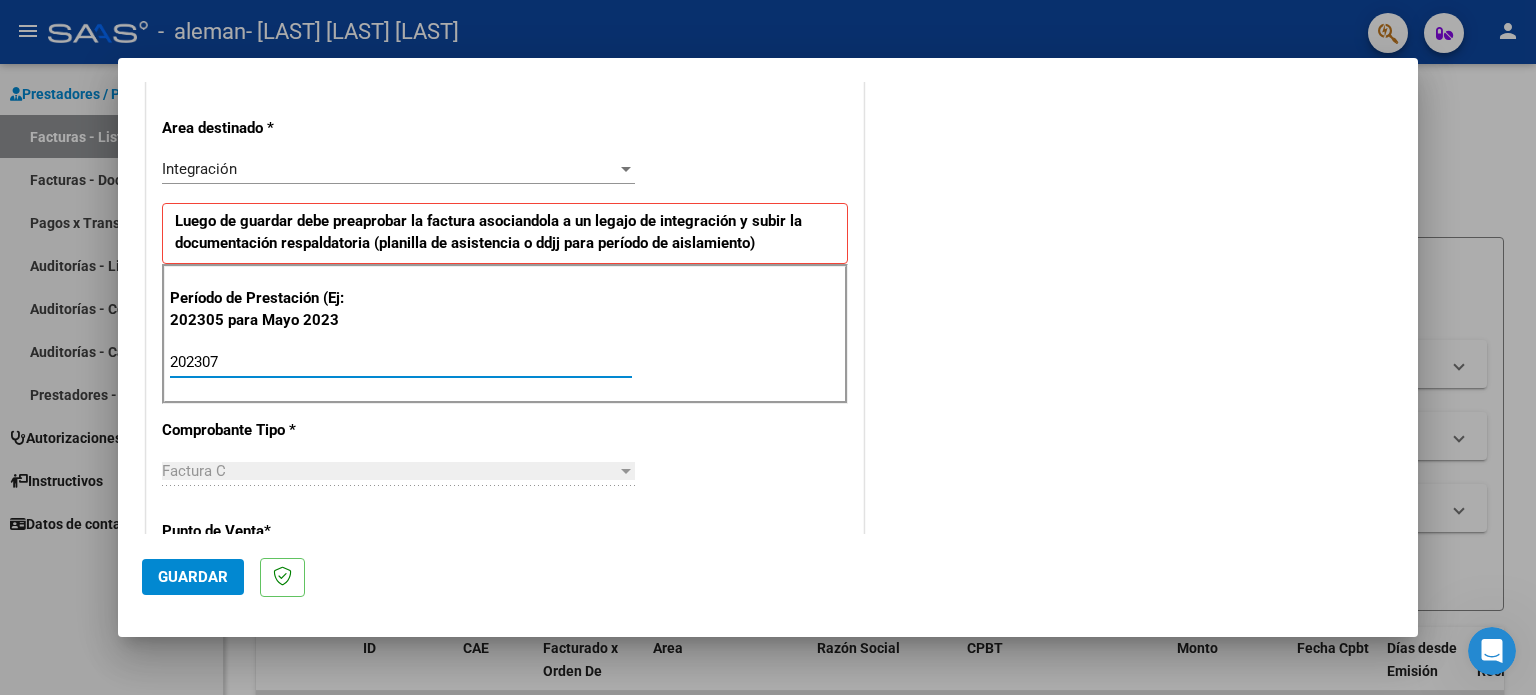 type on "202307" 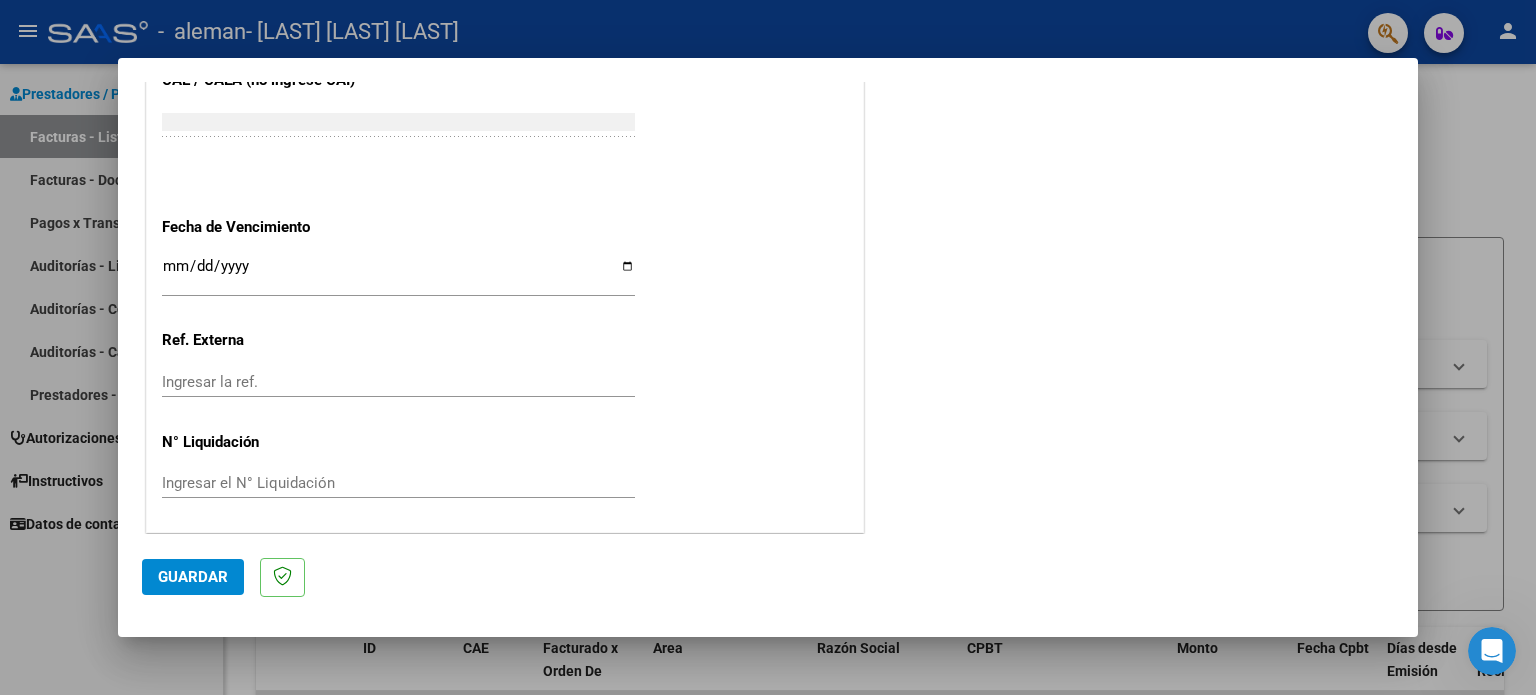scroll, scrollTop: 1068, scrollLeft: 0, axis: vertical 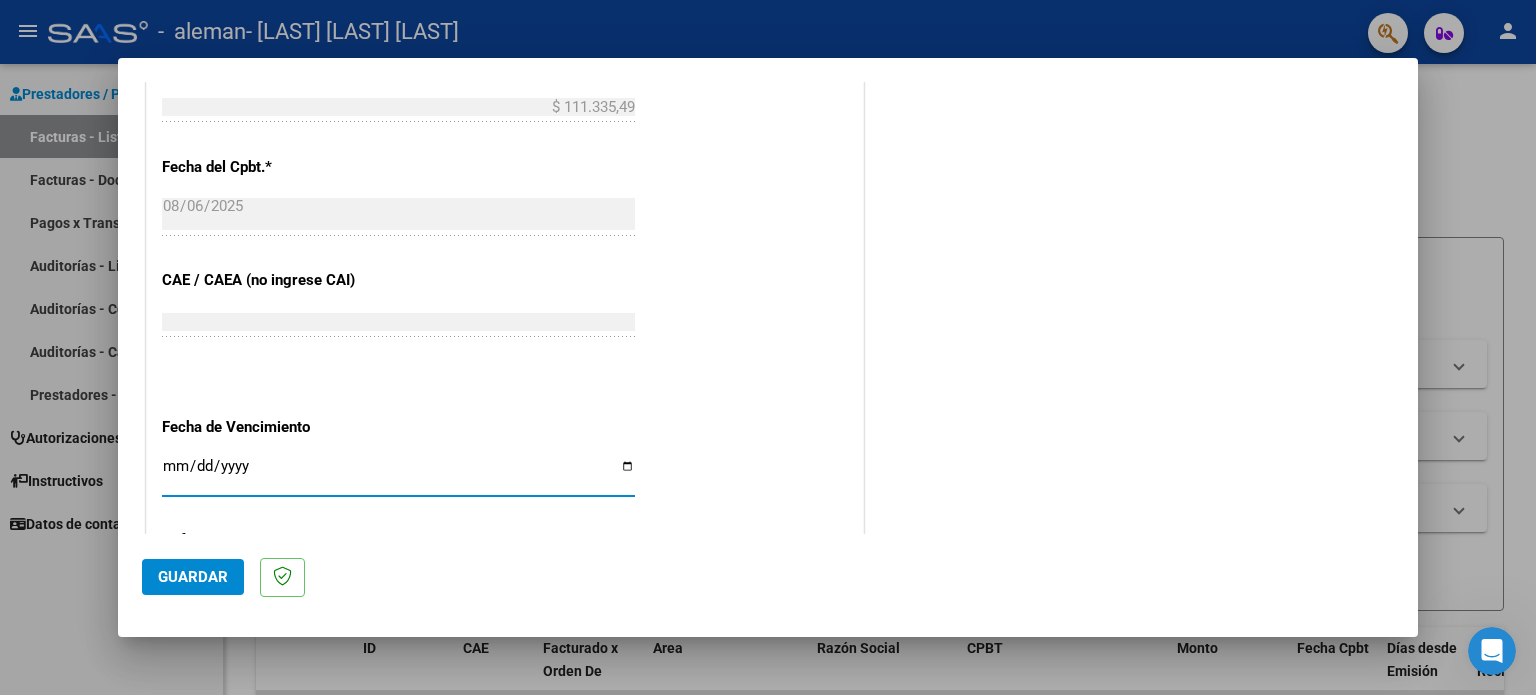 click on "Ingresar la fecha" at bounding box center (398, 474) 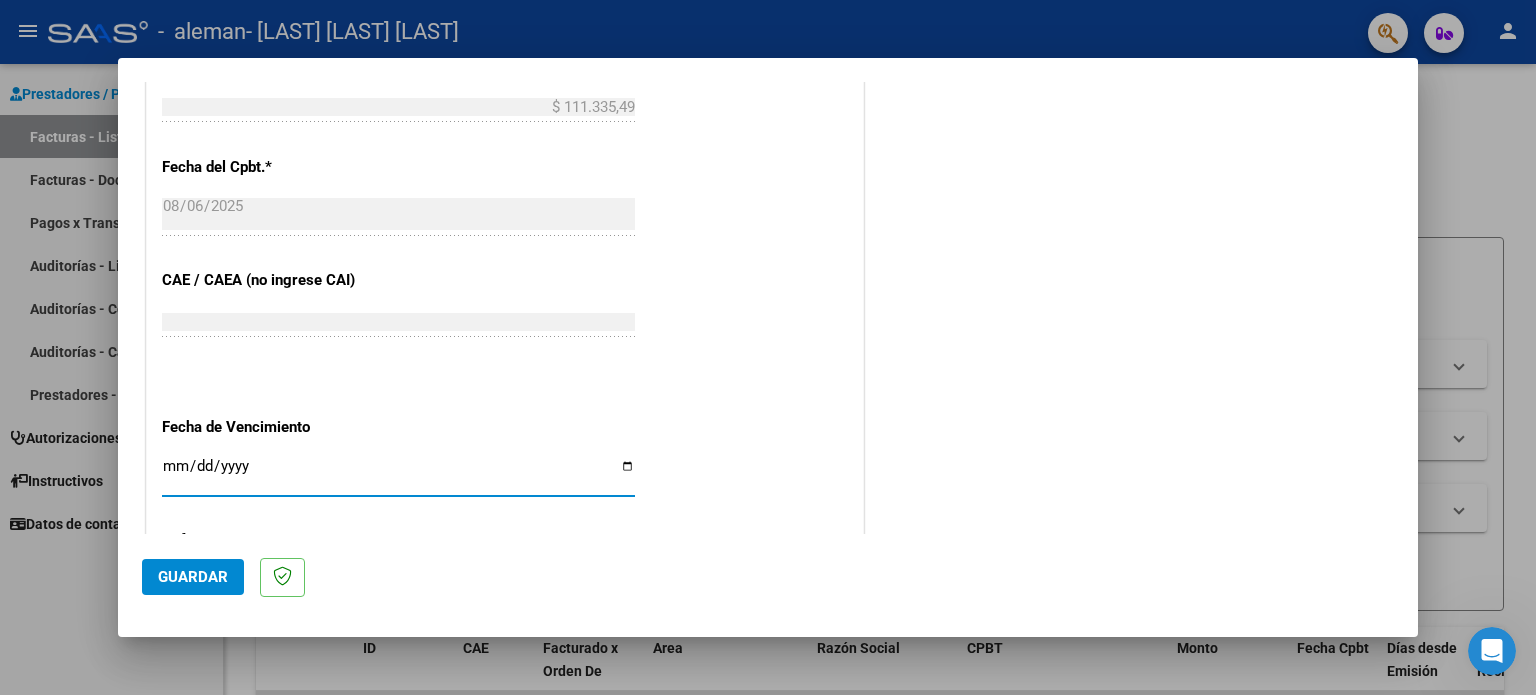 click on "Ingresar la fecha" at bounding box center (398, 474) 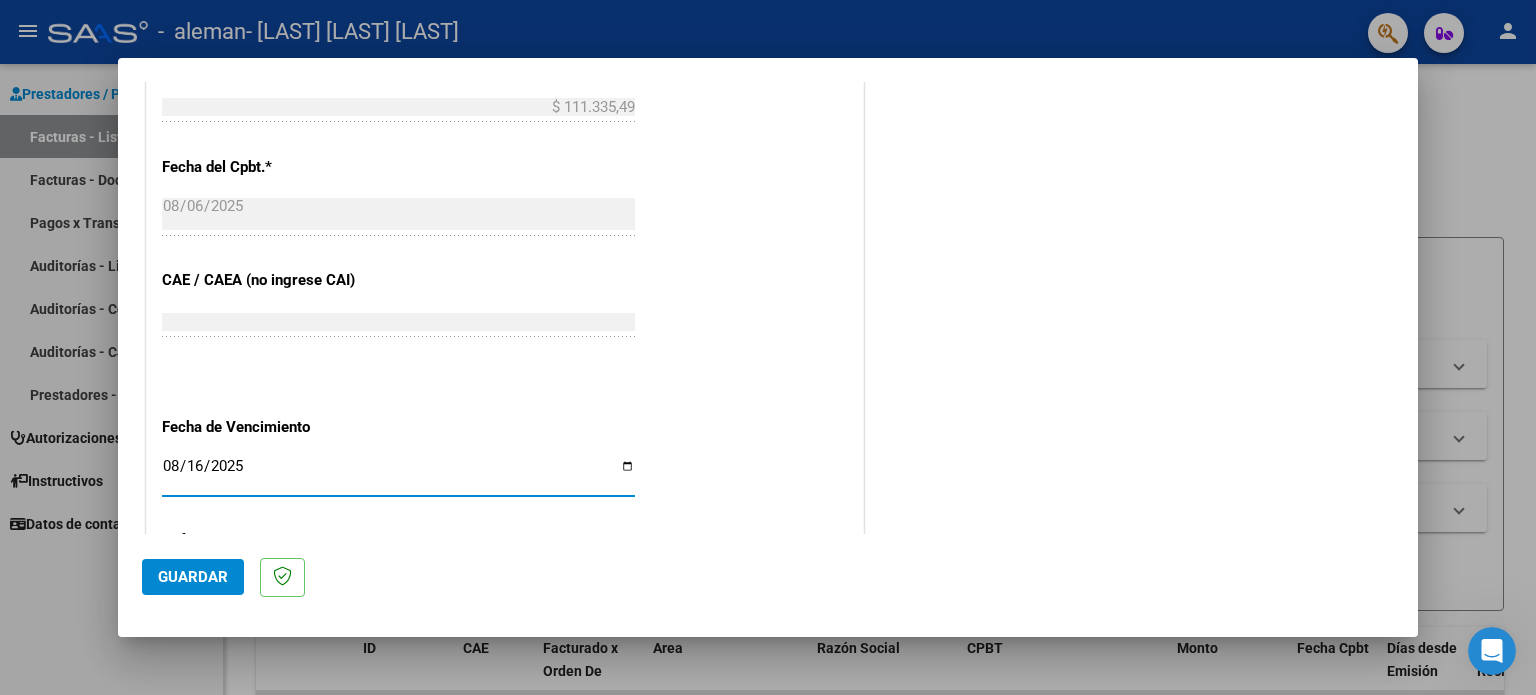 type on "2025-08-16" 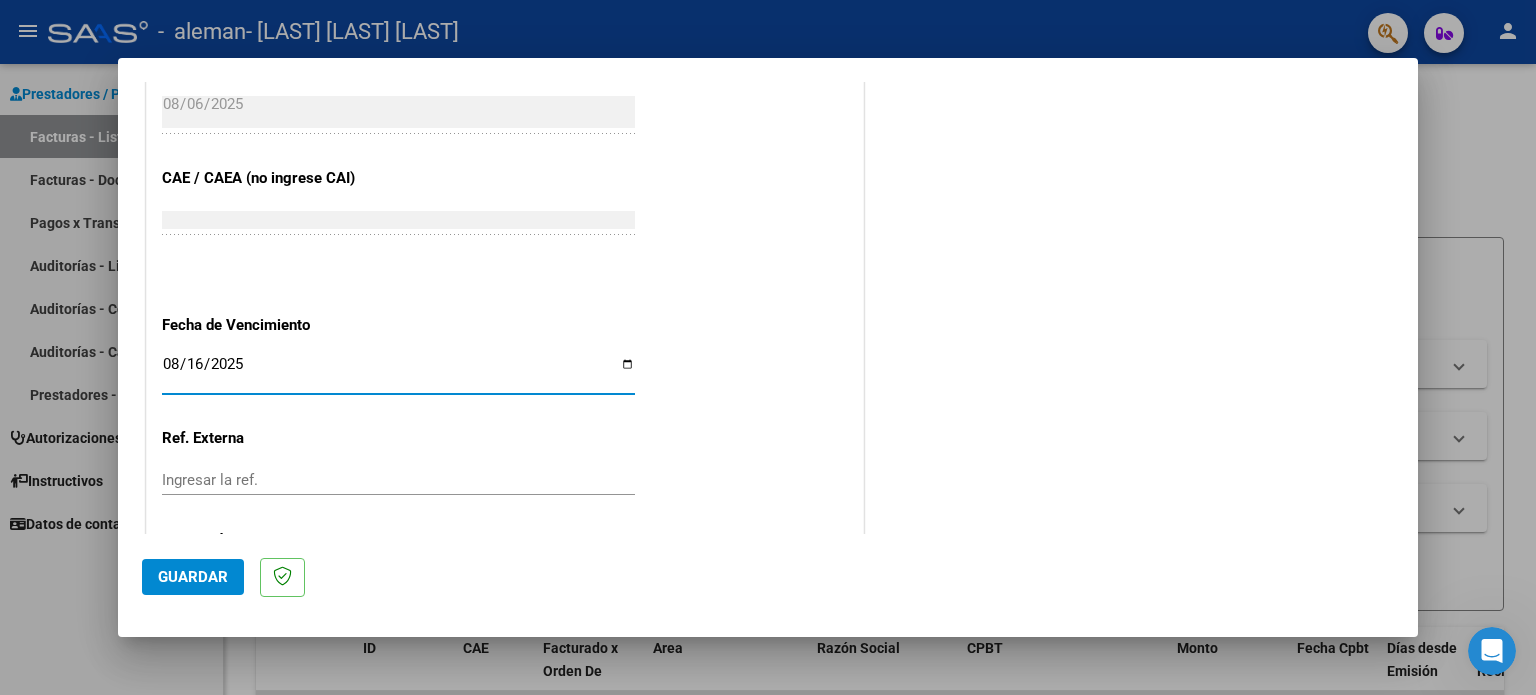 scroll, scrollTop: 1268, scrollLeft: 0, axis: vertical 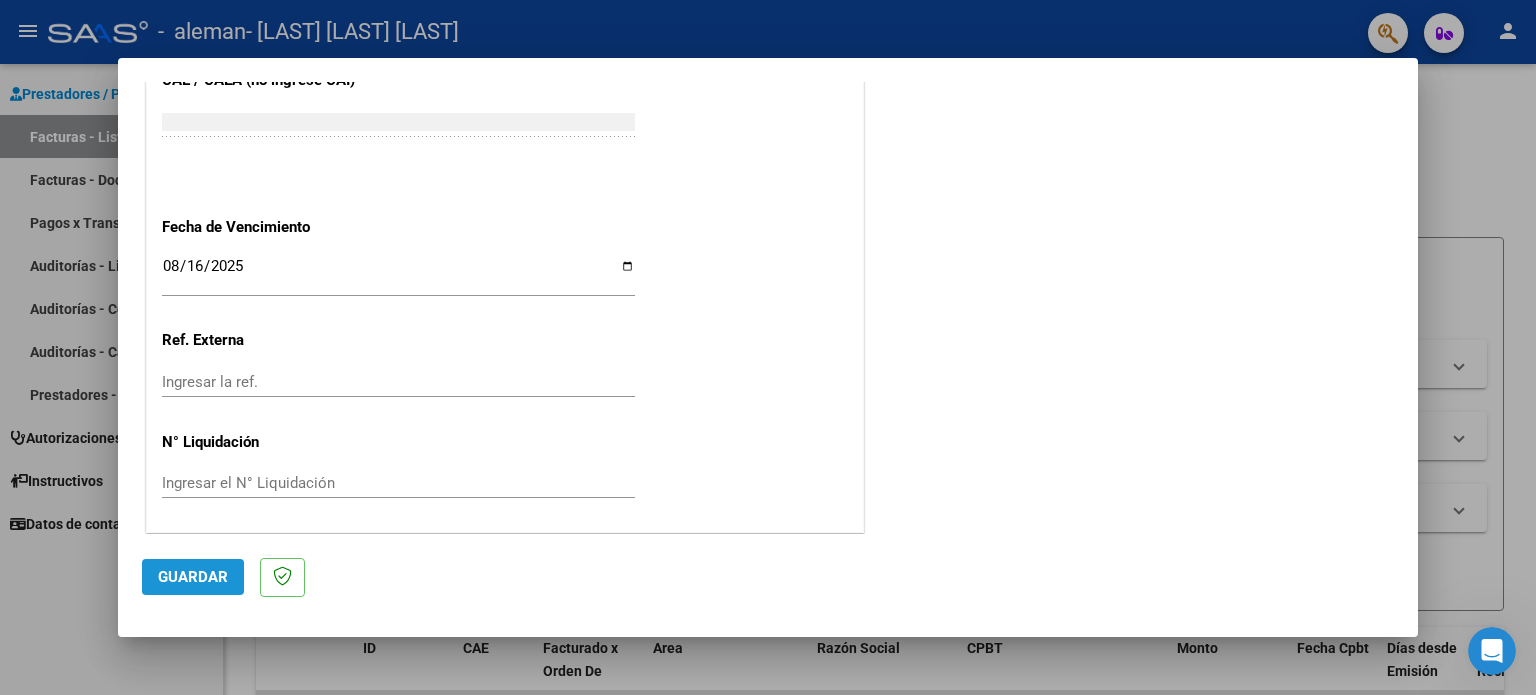 click on "Guardar" 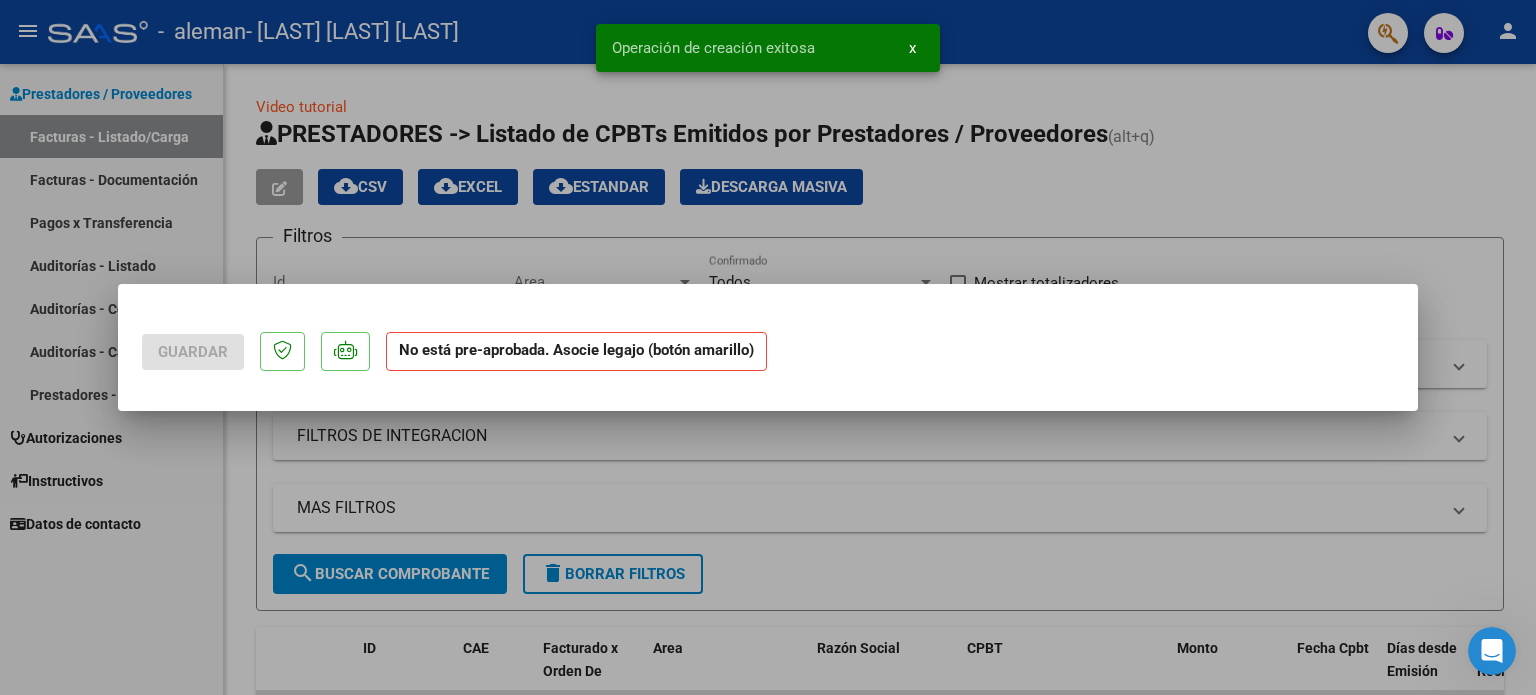 scroll, scrollTop: 0, scrollLeft: 0, axis: both 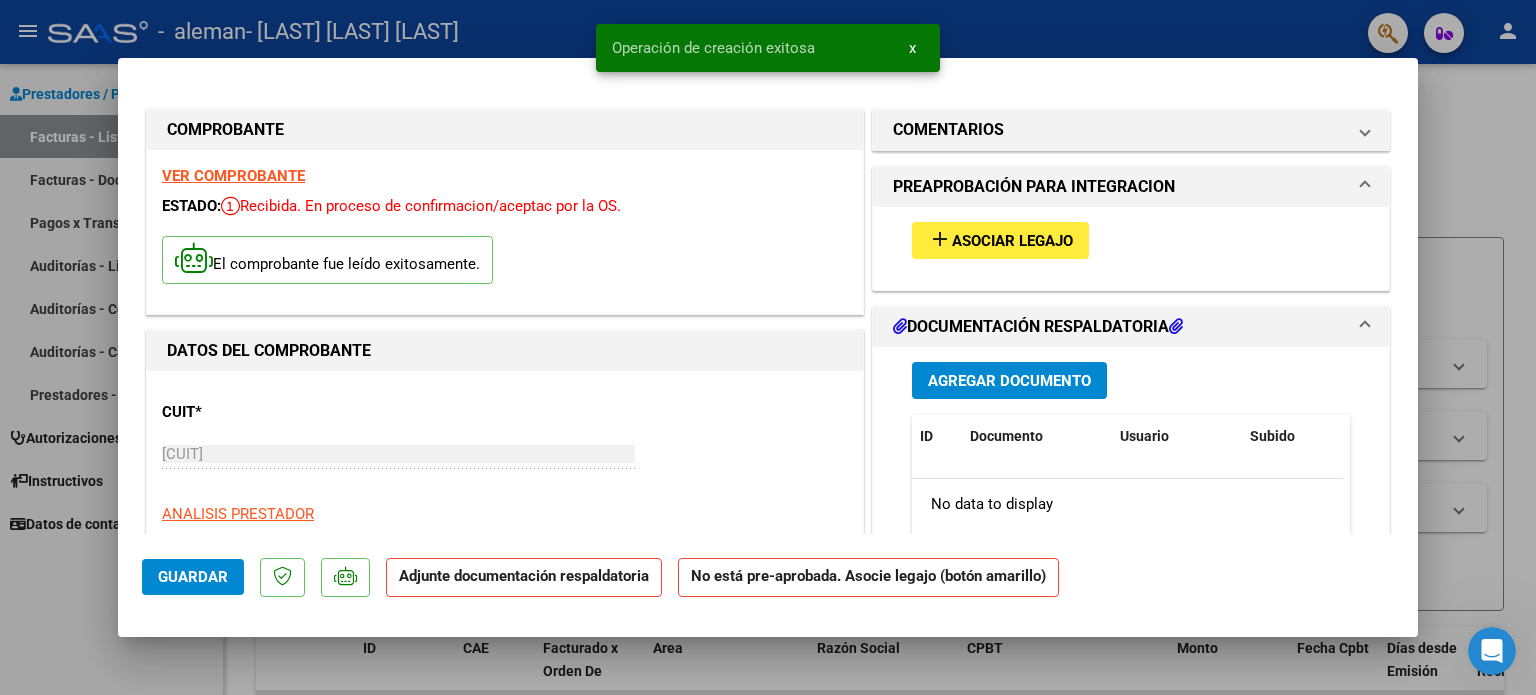 click on "Asociar Legajo" at bounding box center [1012, 241] 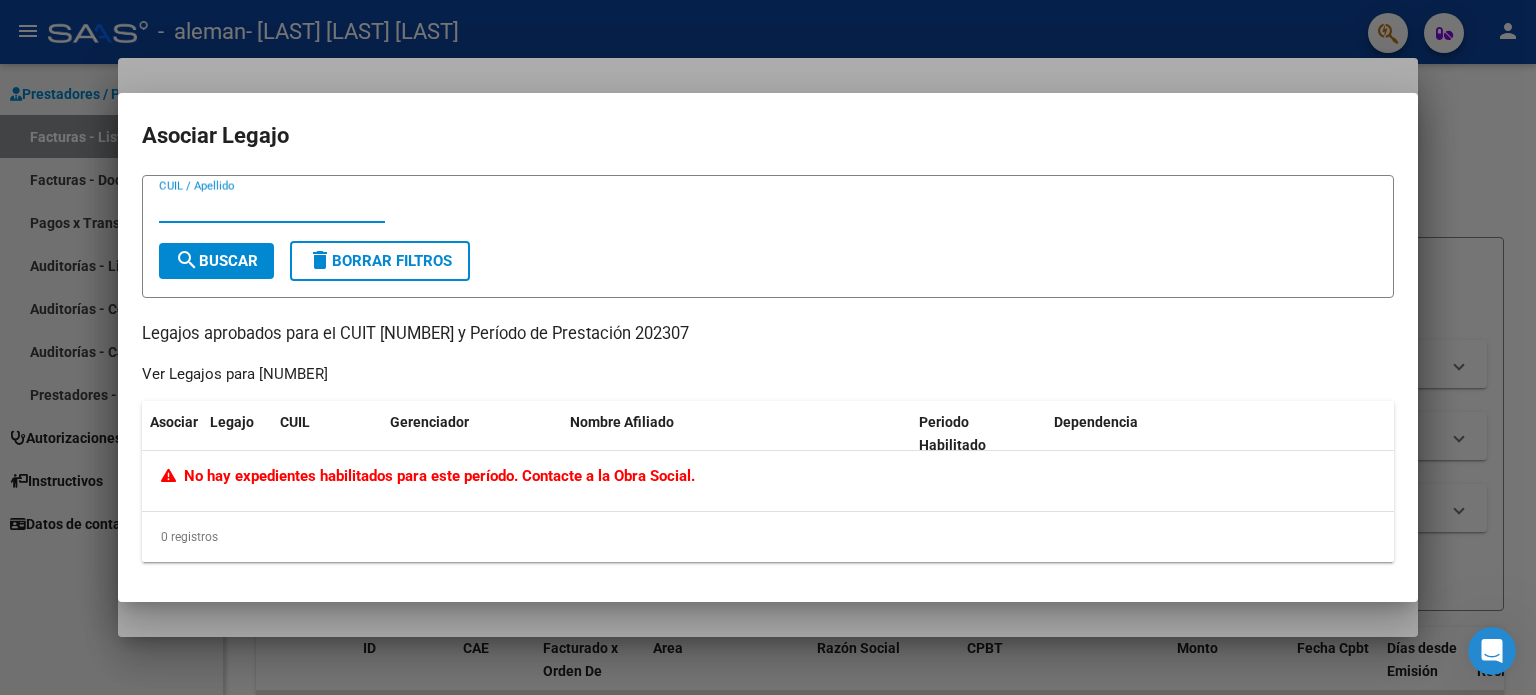 click on "CUIL / Apellido" at bounding box center (272, 207) 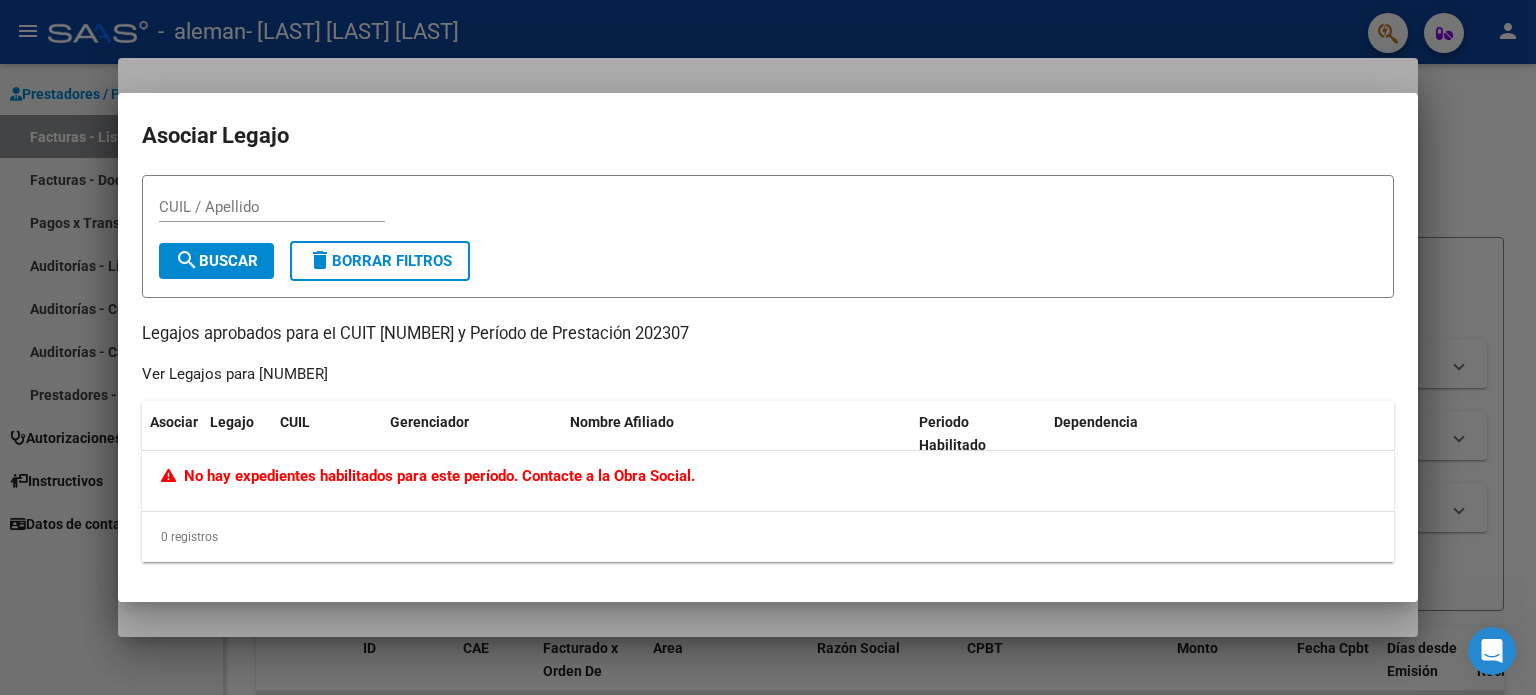drag, startPoint x: 459, startPoint y: 327, endPoint x: 382, endPoint y: 330, distance: 77.05842 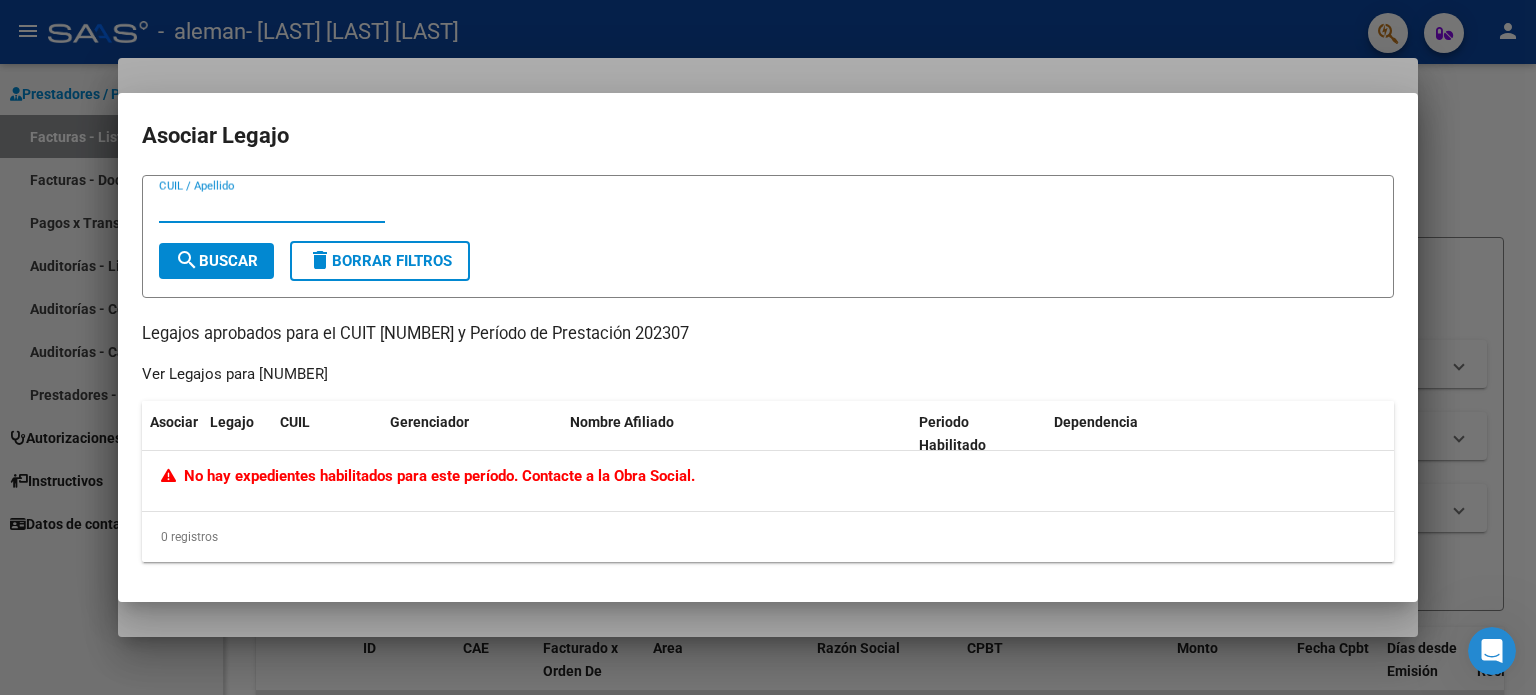 click on "search  Buscar" at bounding box center (216, 261) 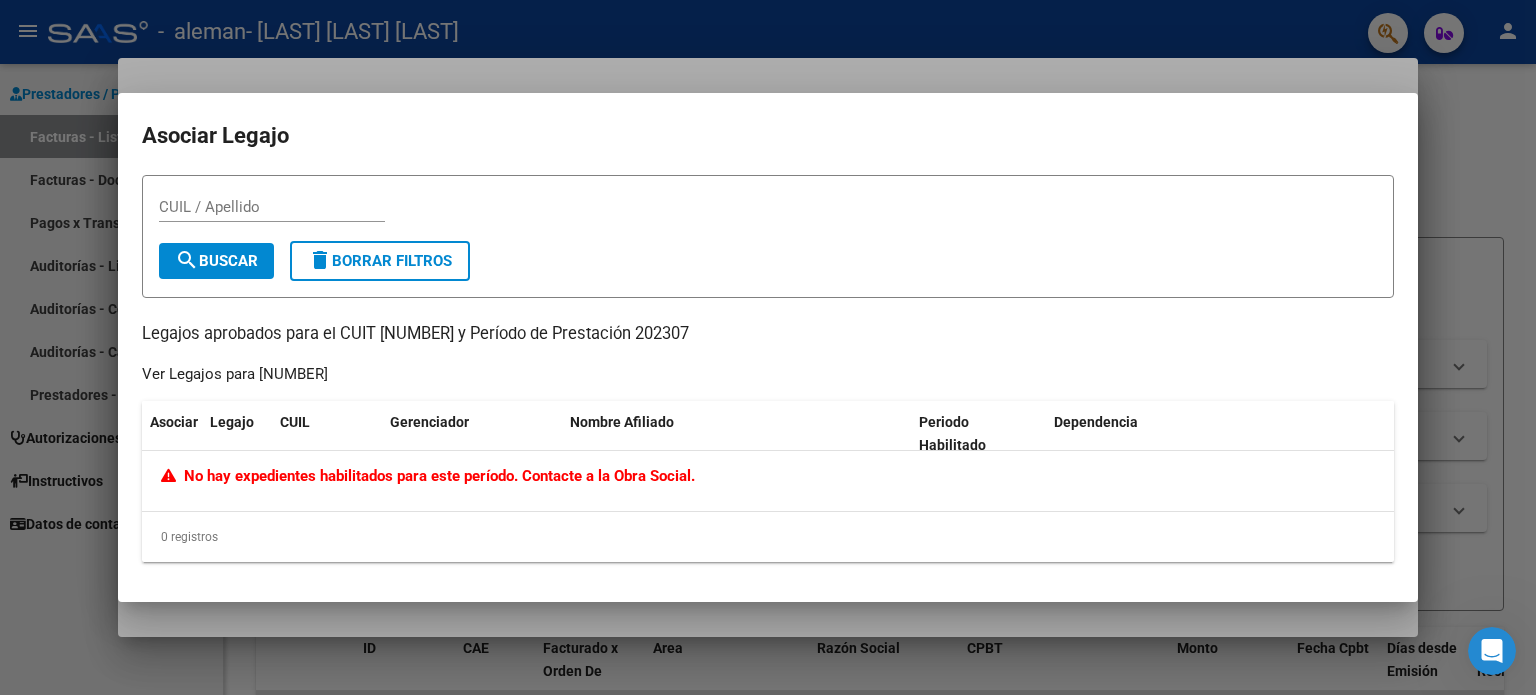 click on "CUIL / Apellido" at bounding box center (272, 207) 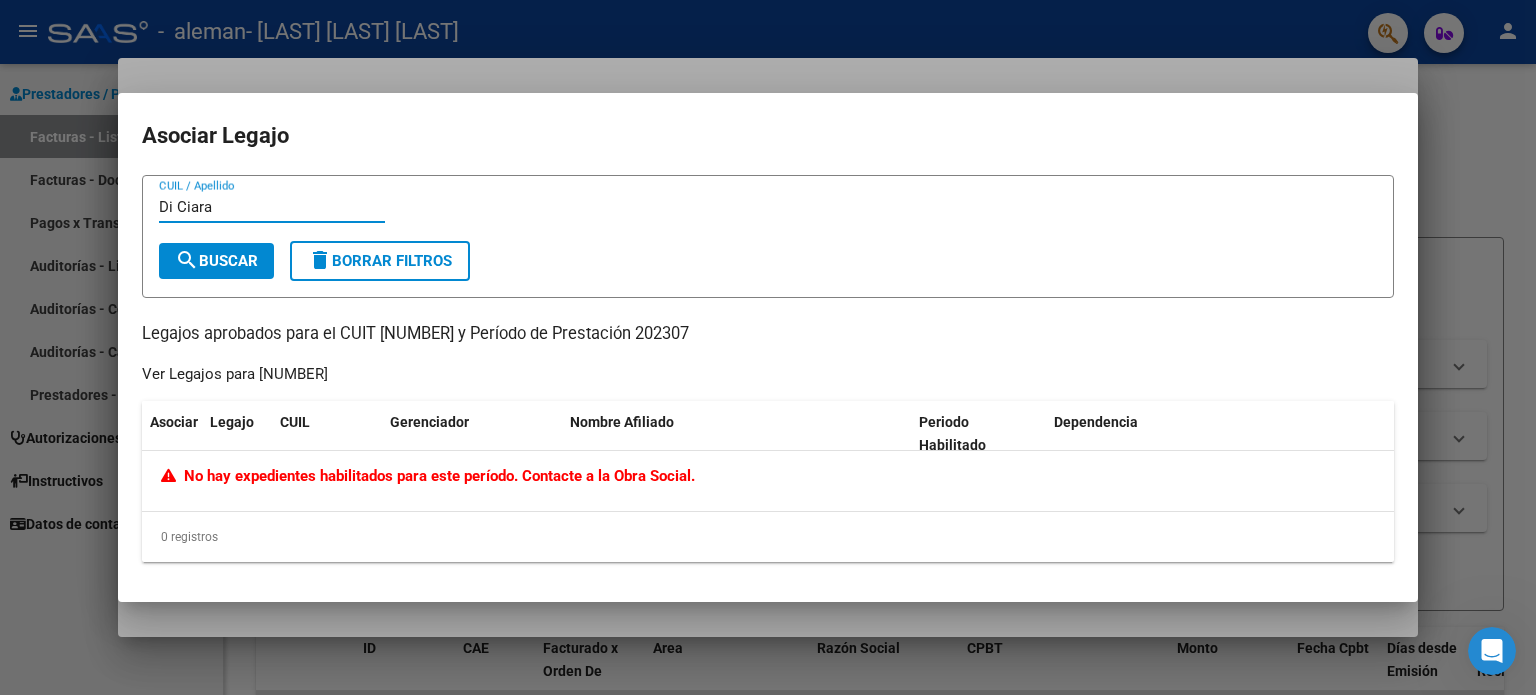 click on "Di Ciara" at bounding box center (272, 207) 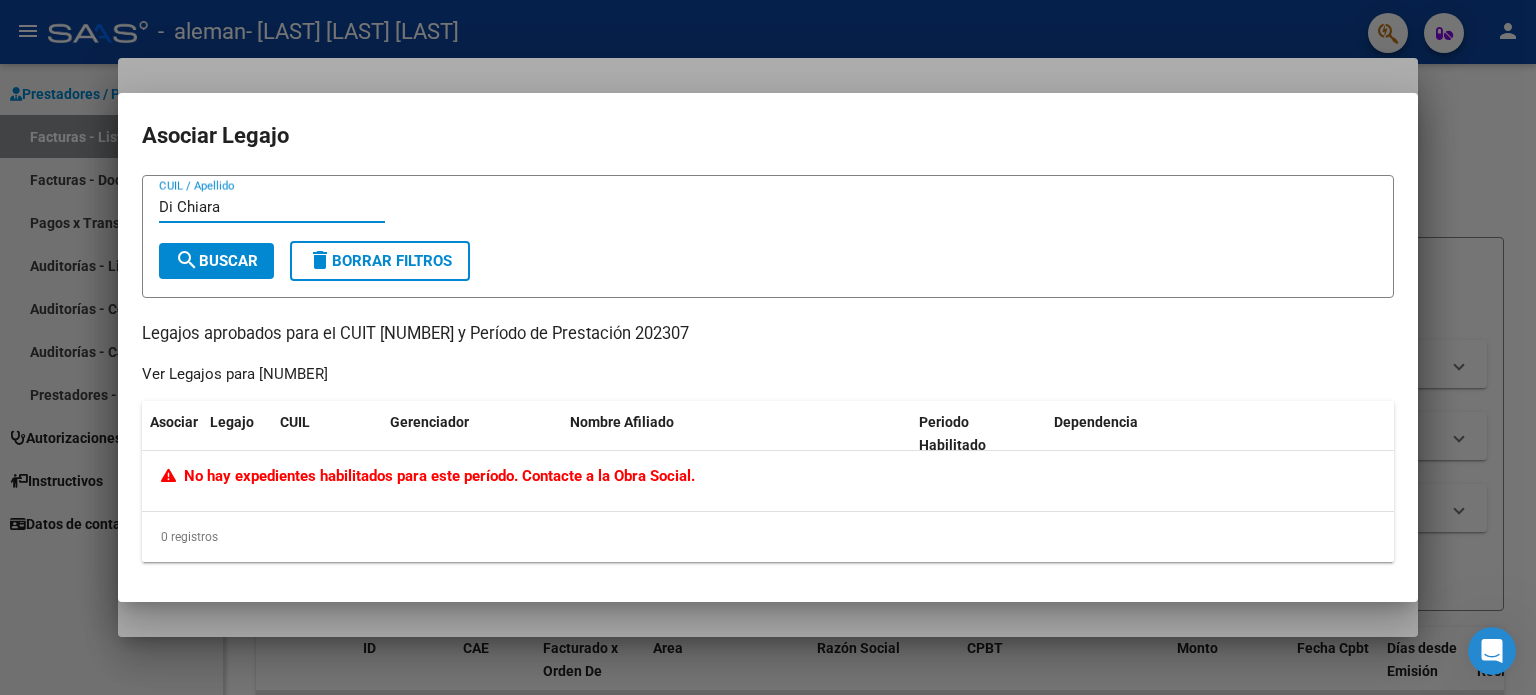 type on "Di Chiara" 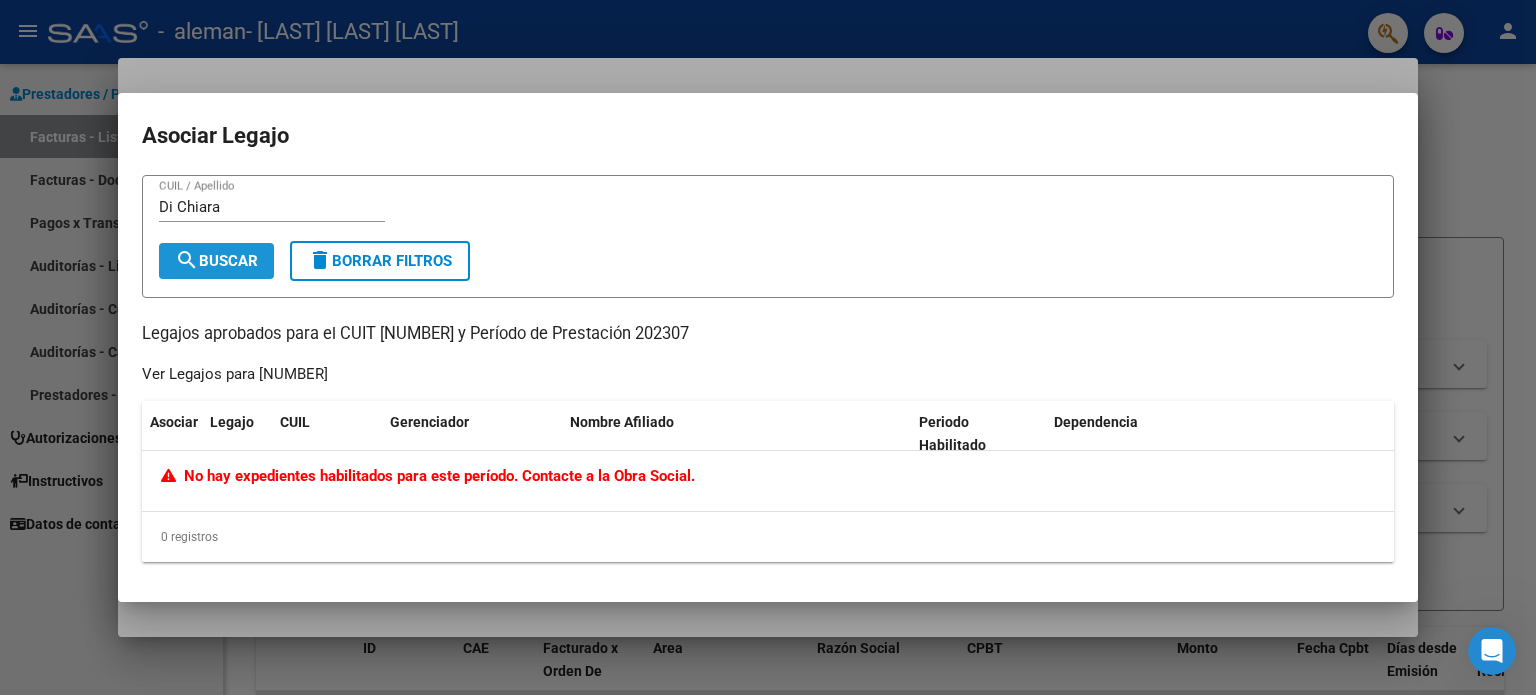 click on "search  Buscar" at bounding box center [216, 261] 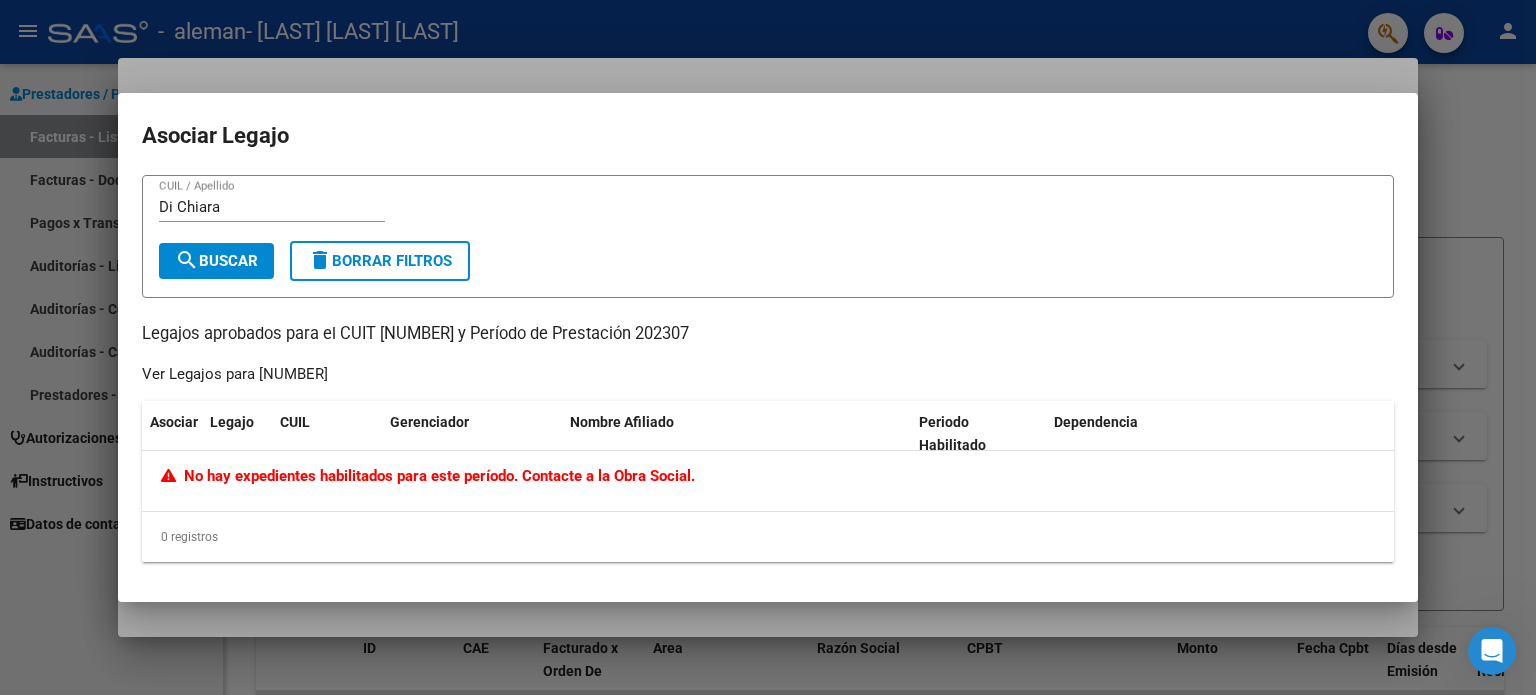 click at bounding box center [768, 347] 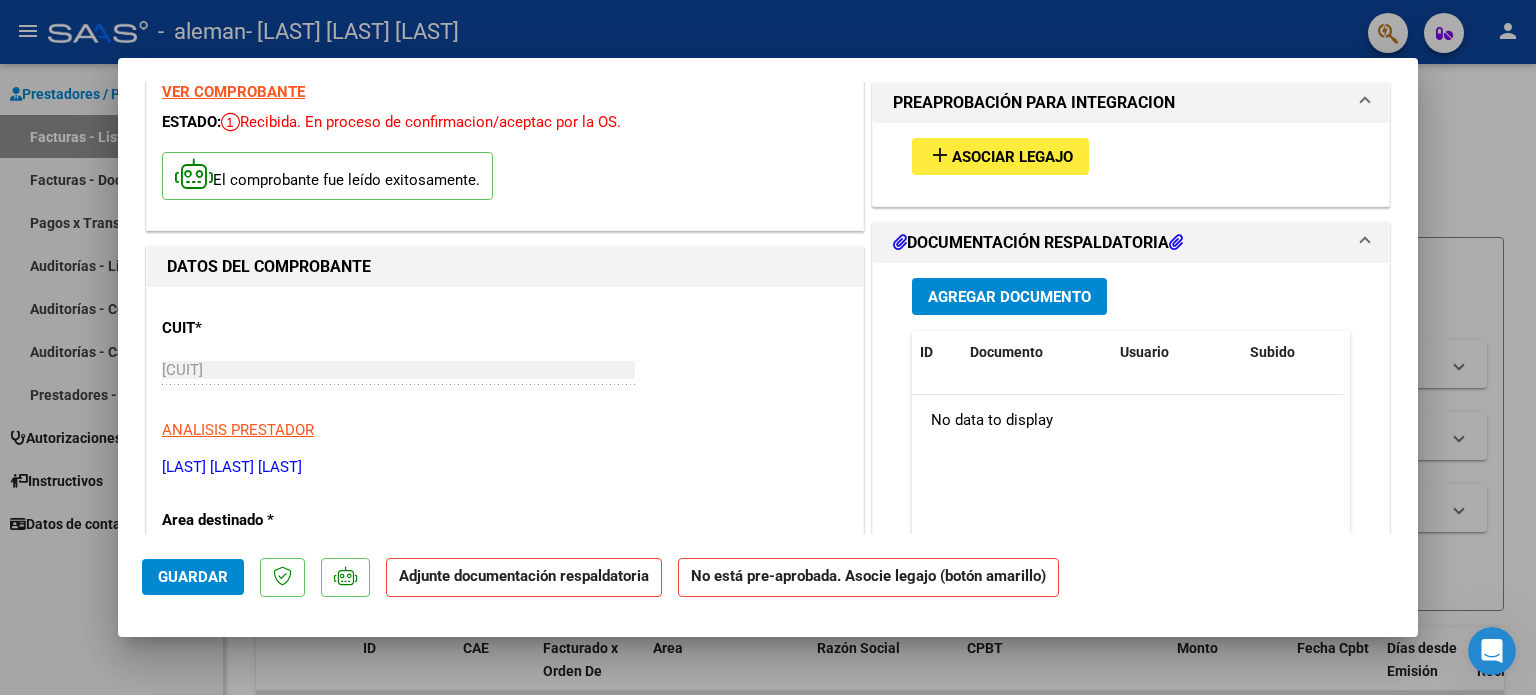 scroll, scrollTop: 0, scrollLeft: 0, axis: both 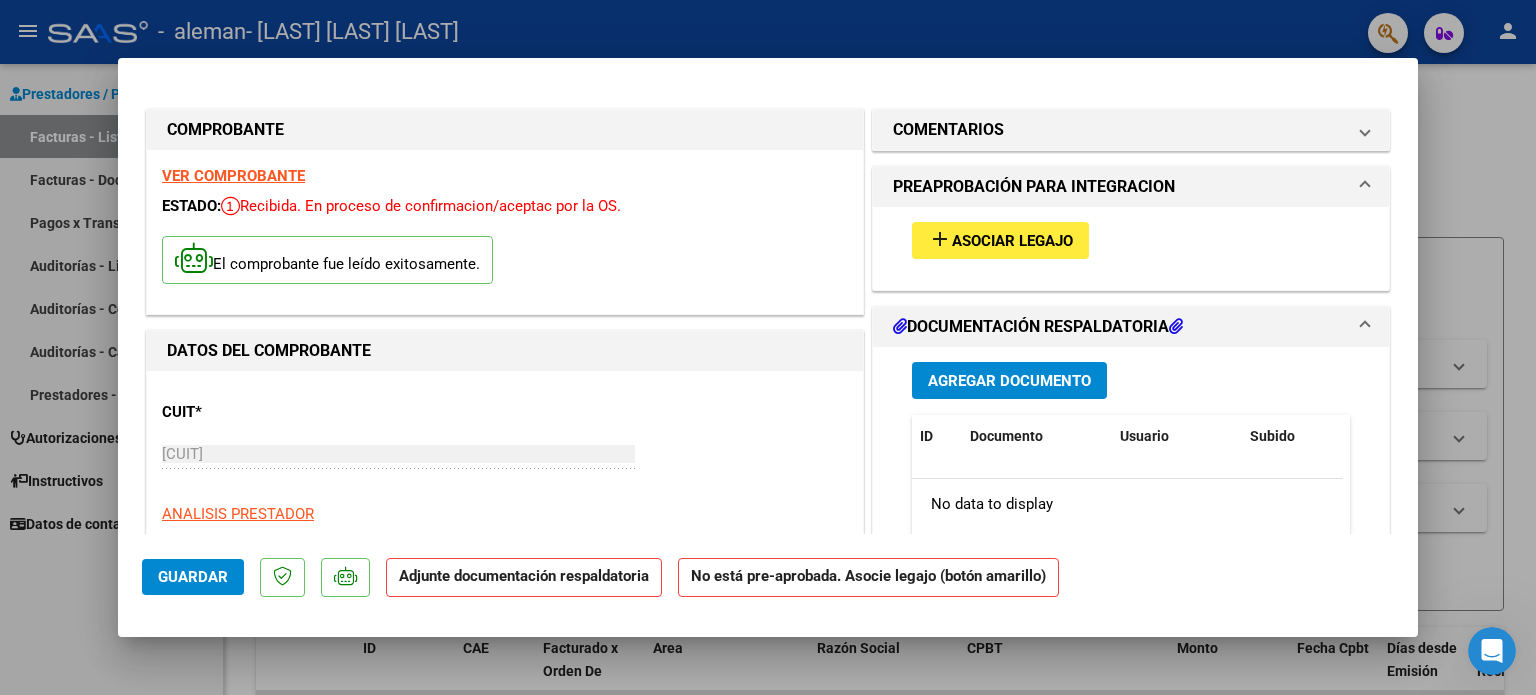 click on "add Asociar Legajo" at bounding box center (1000, 240) 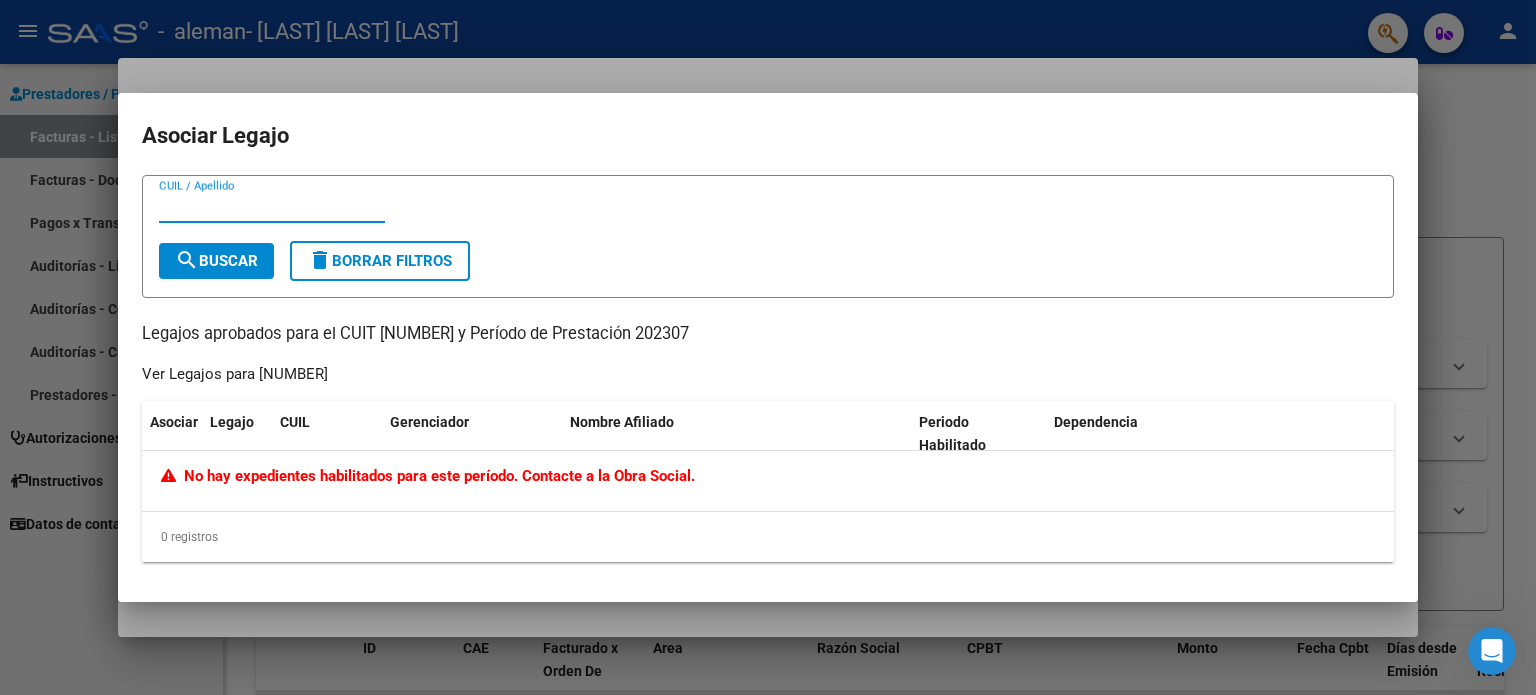 click at bounding box center [768, 347] 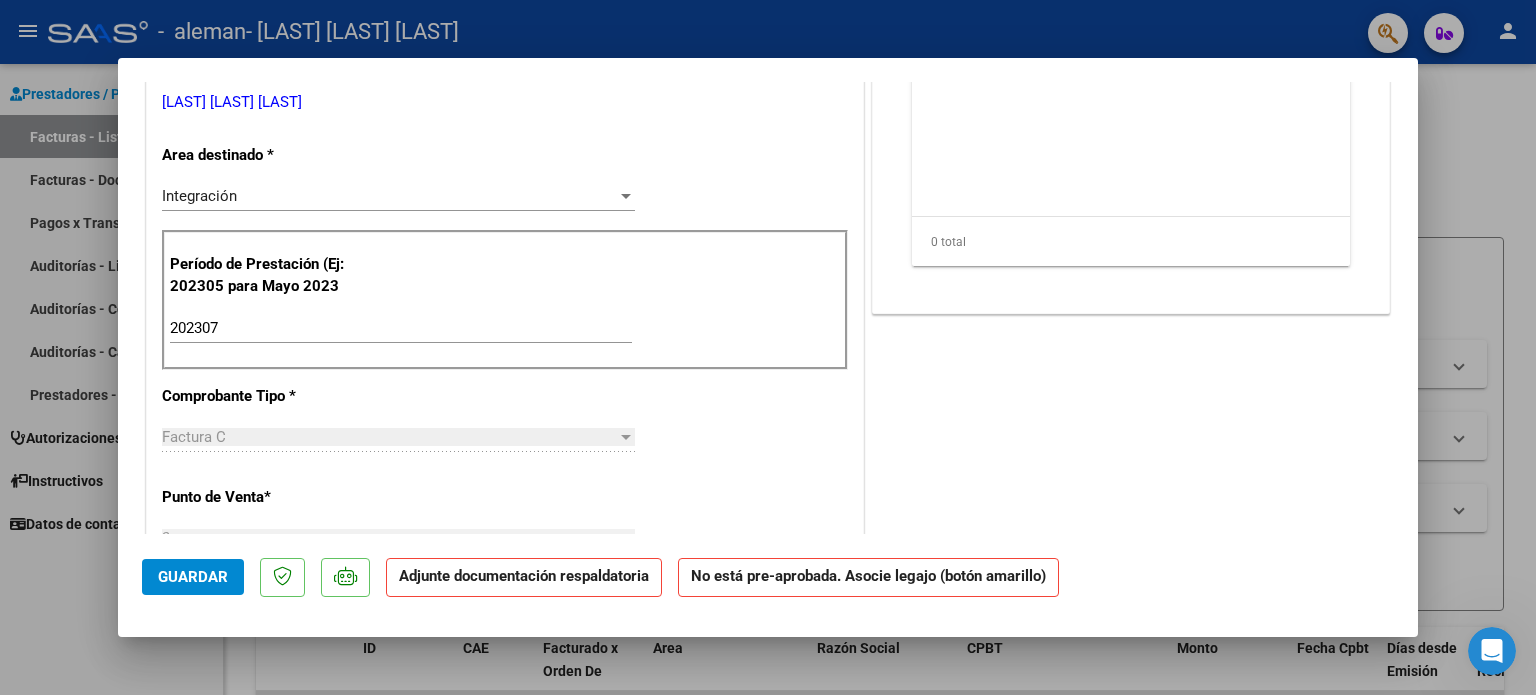 scroll, scrollTop: 300, scrollLeft: 0, axis: vertical 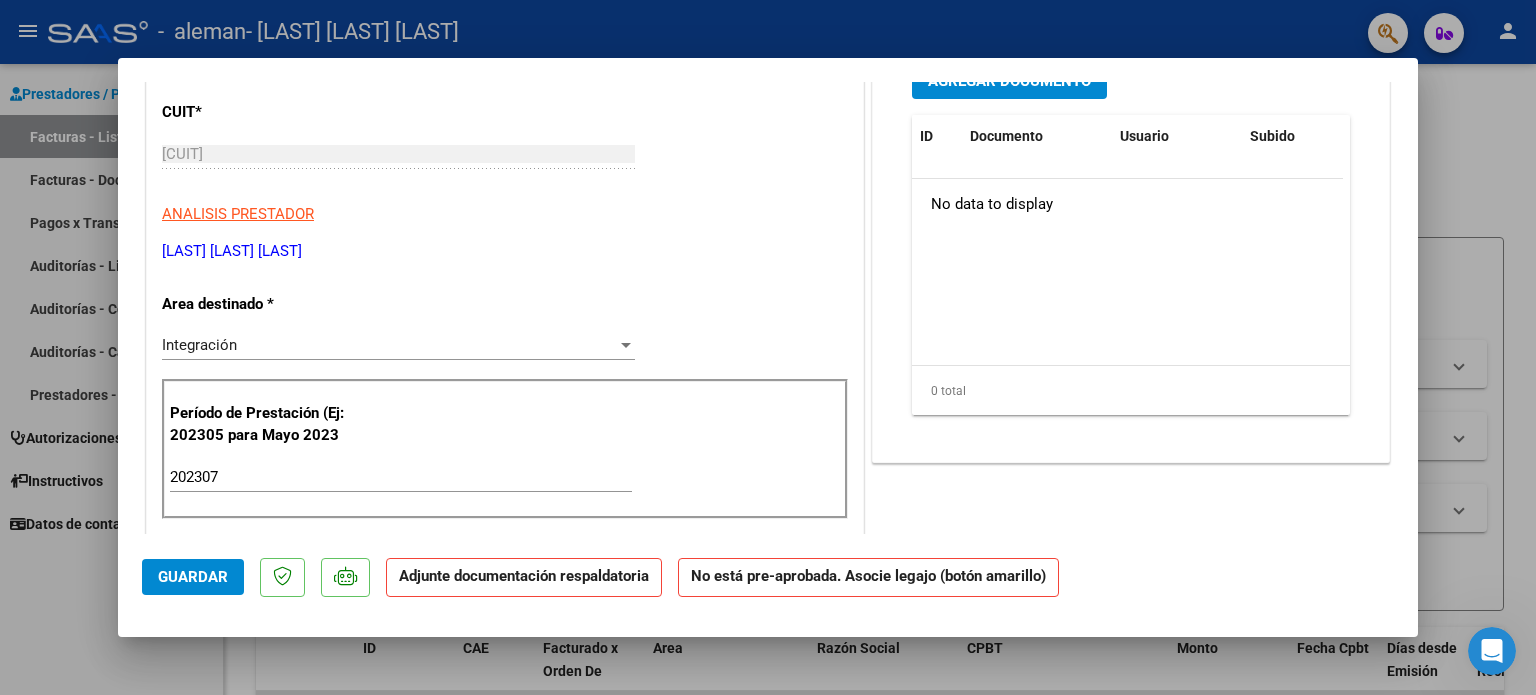 click on "202307" at bounding box center [401, 477] 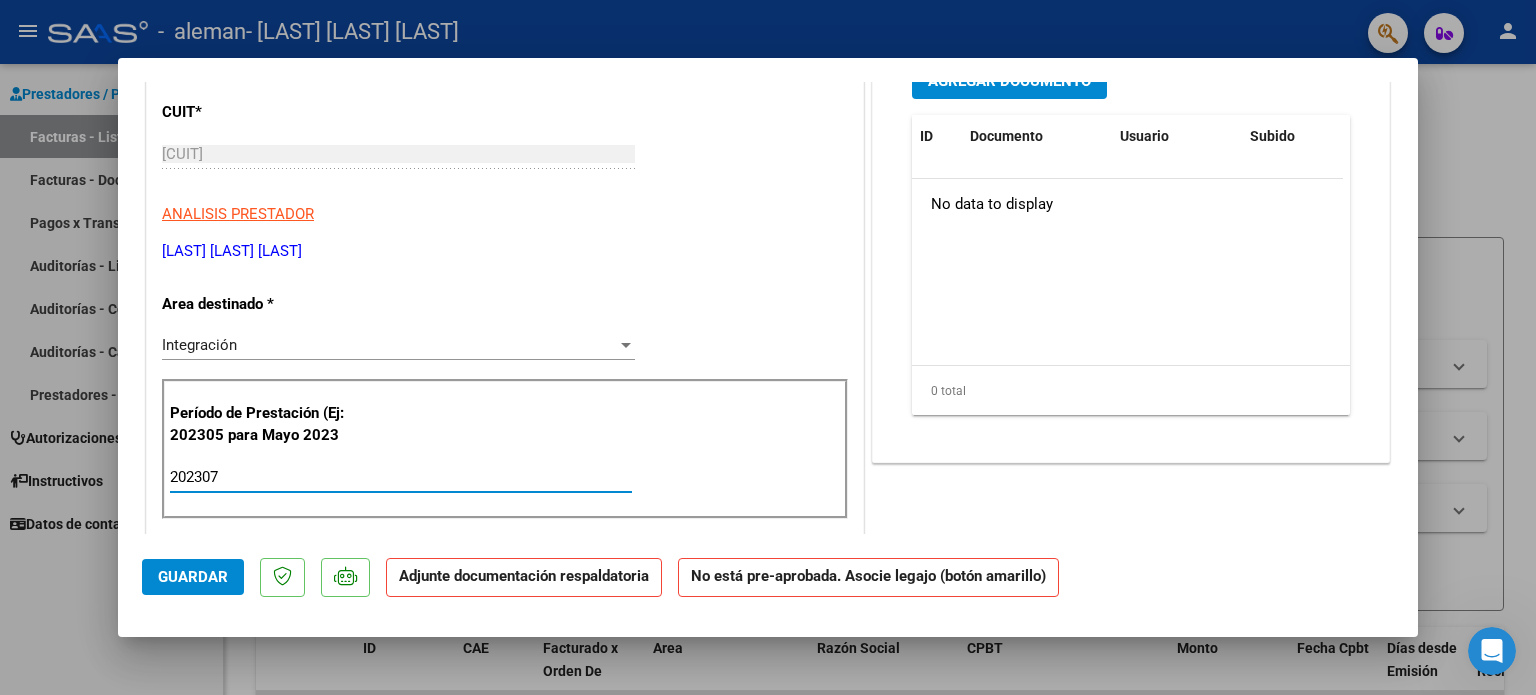 drag, startPoint x: 243, startPoint y: 471, endPoint x: 122, endPoint y: 464, distance: 121.20231 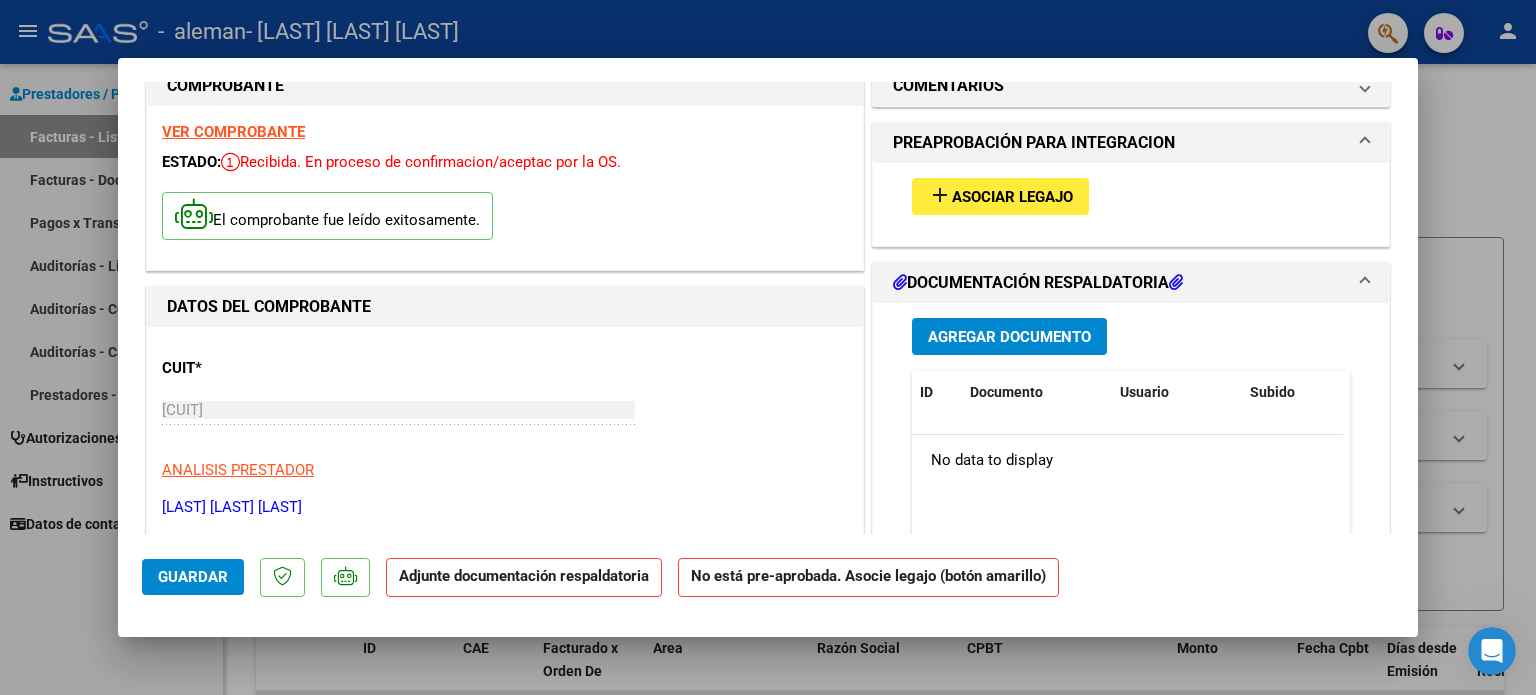scroll, scrollTop: 0, scrollLeft: 0, axis: both 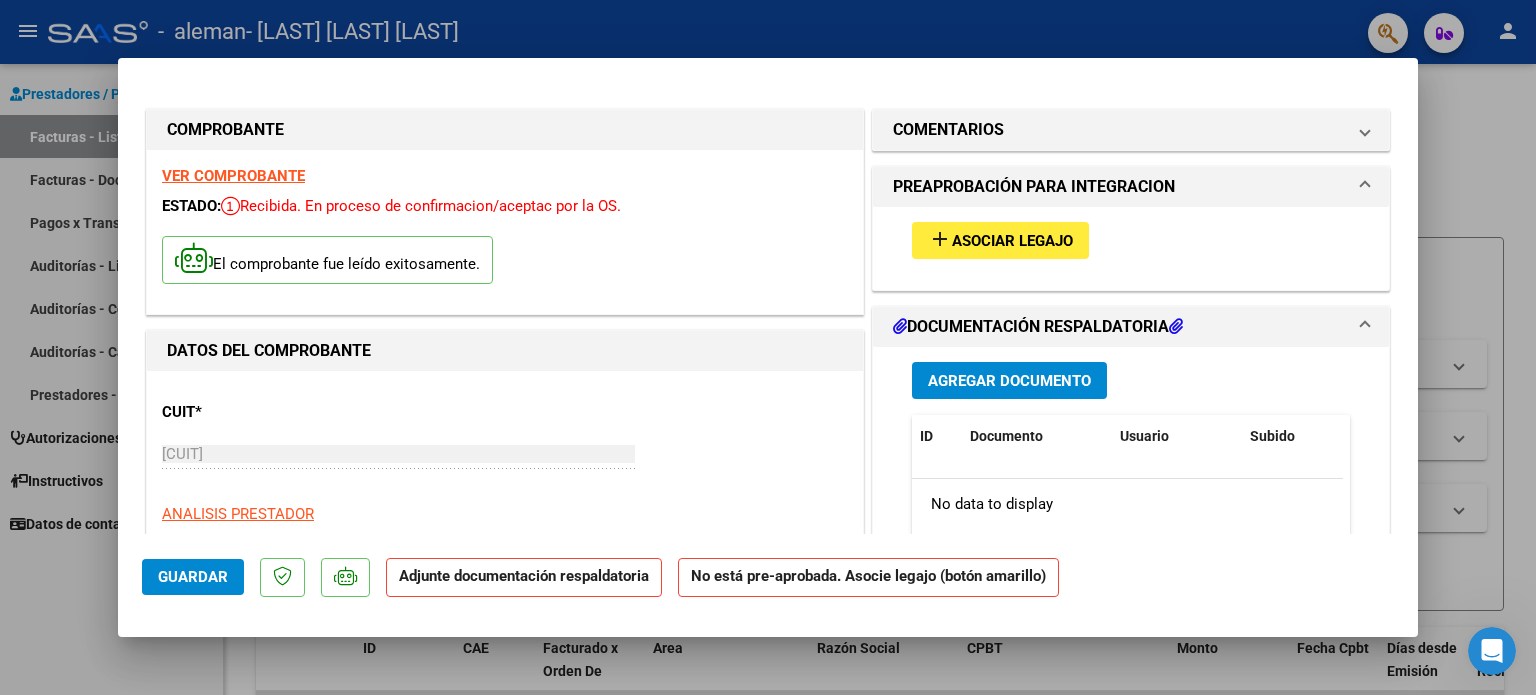 type on "202507" 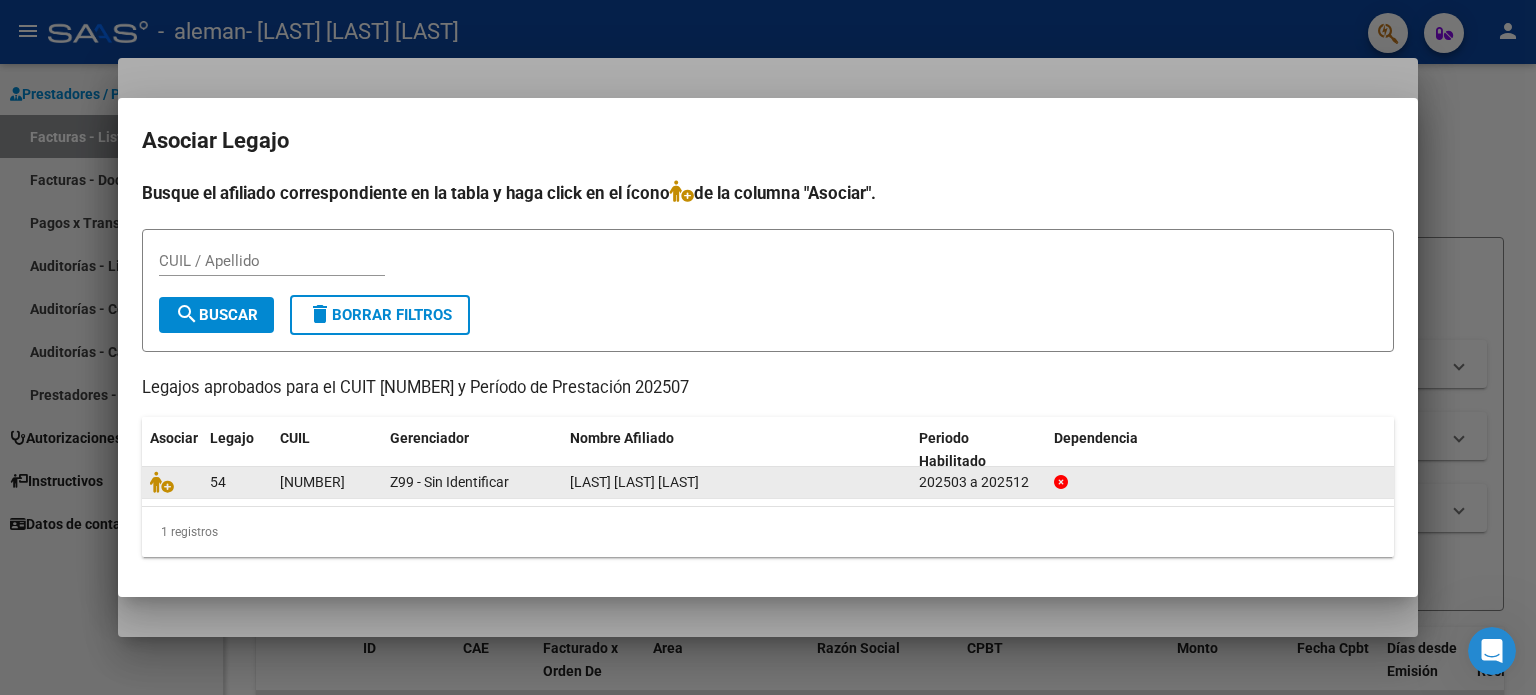 click on "[LAST] [LAST] [LAST]" 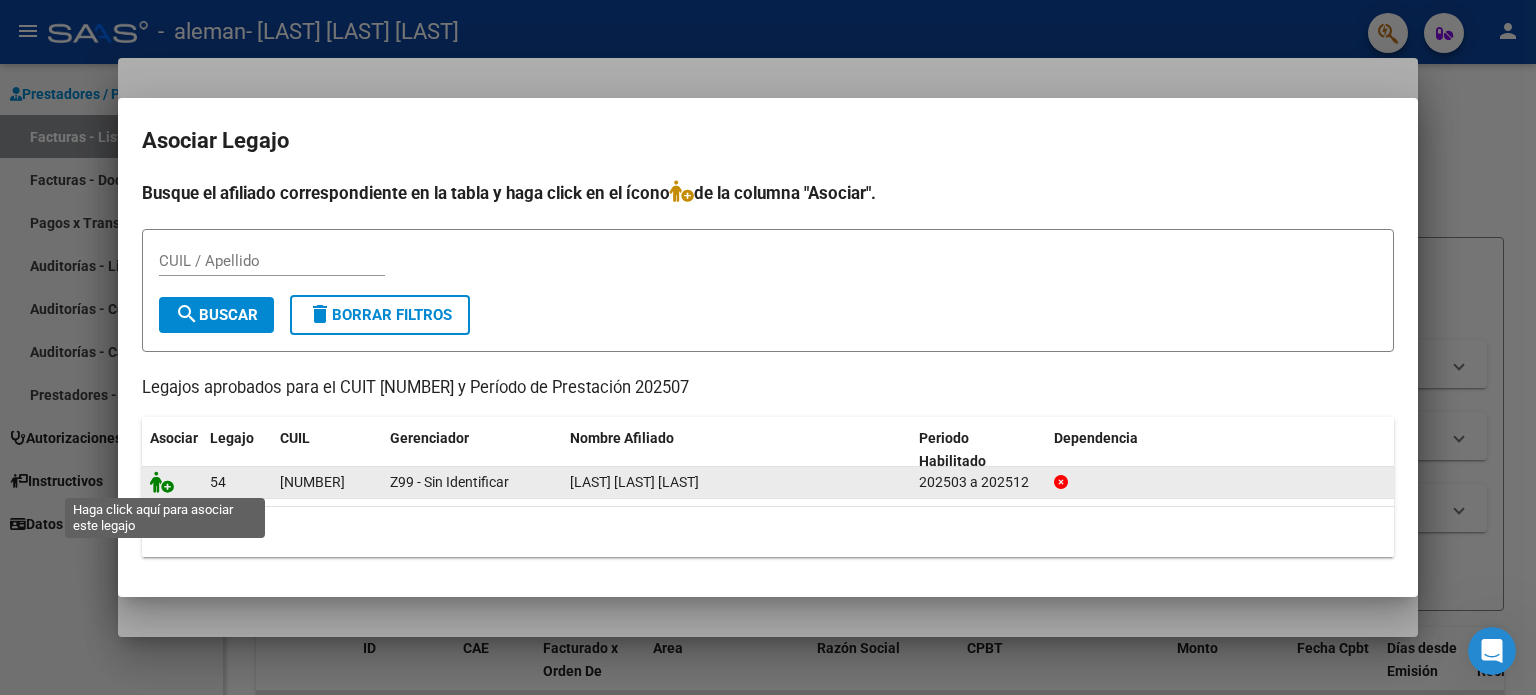 click 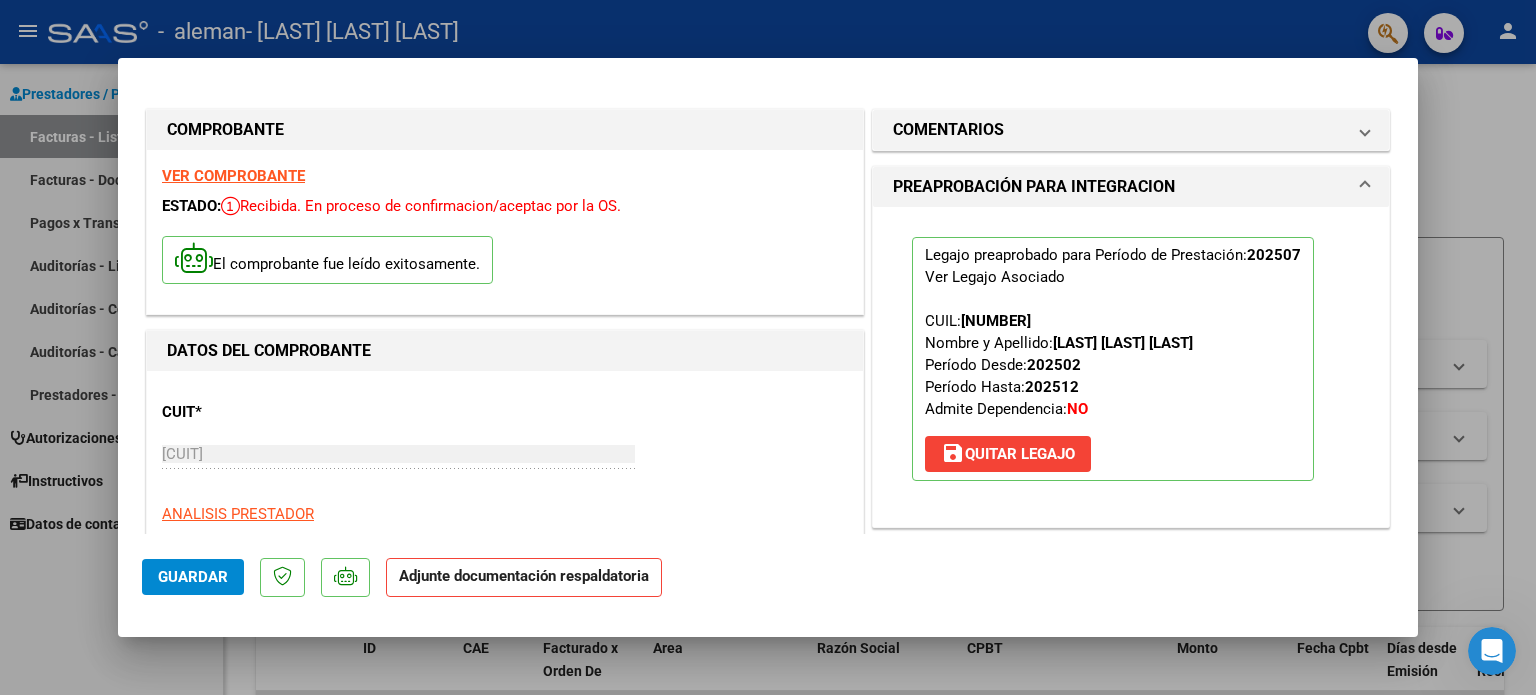 click on "Guardar" 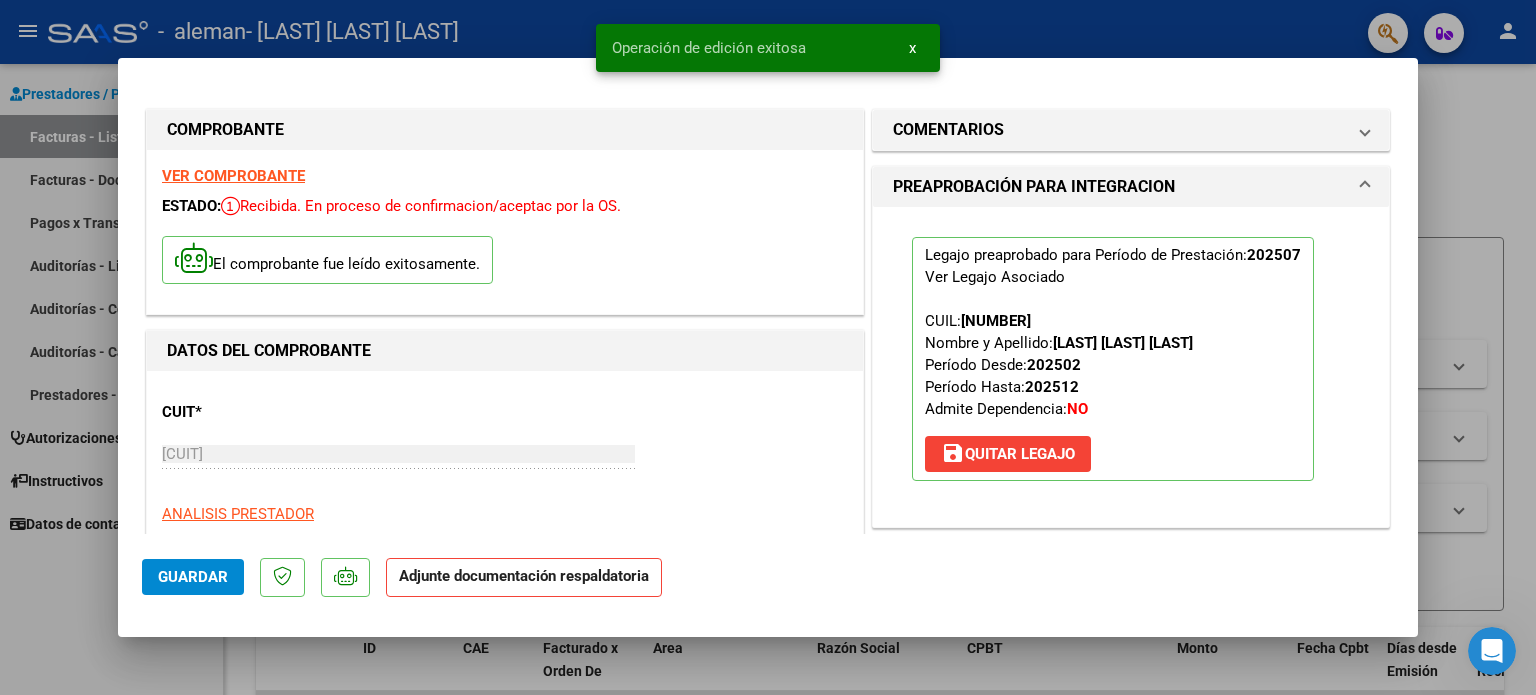 click at bounding box center [768, 347] 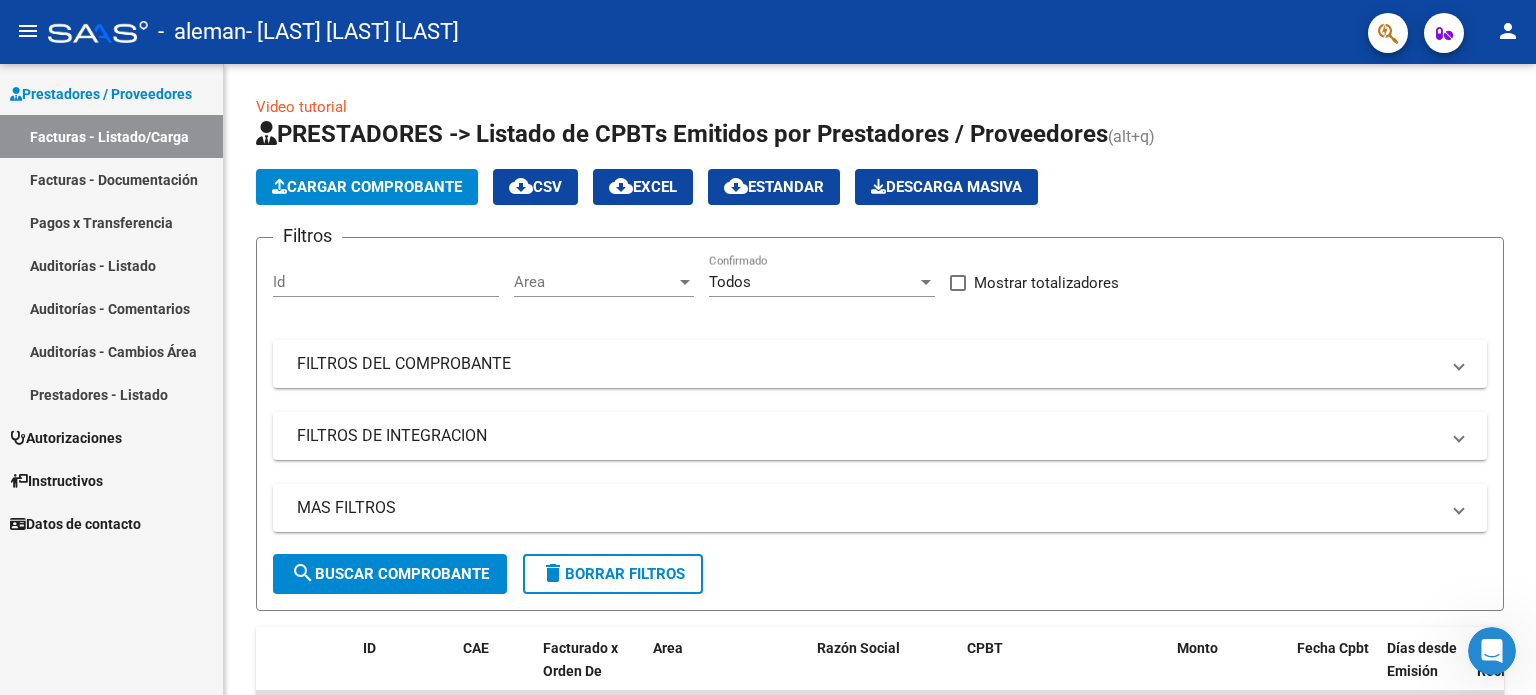 click on "Facturas - Listado/Carga" at bounding box center [111, 136] 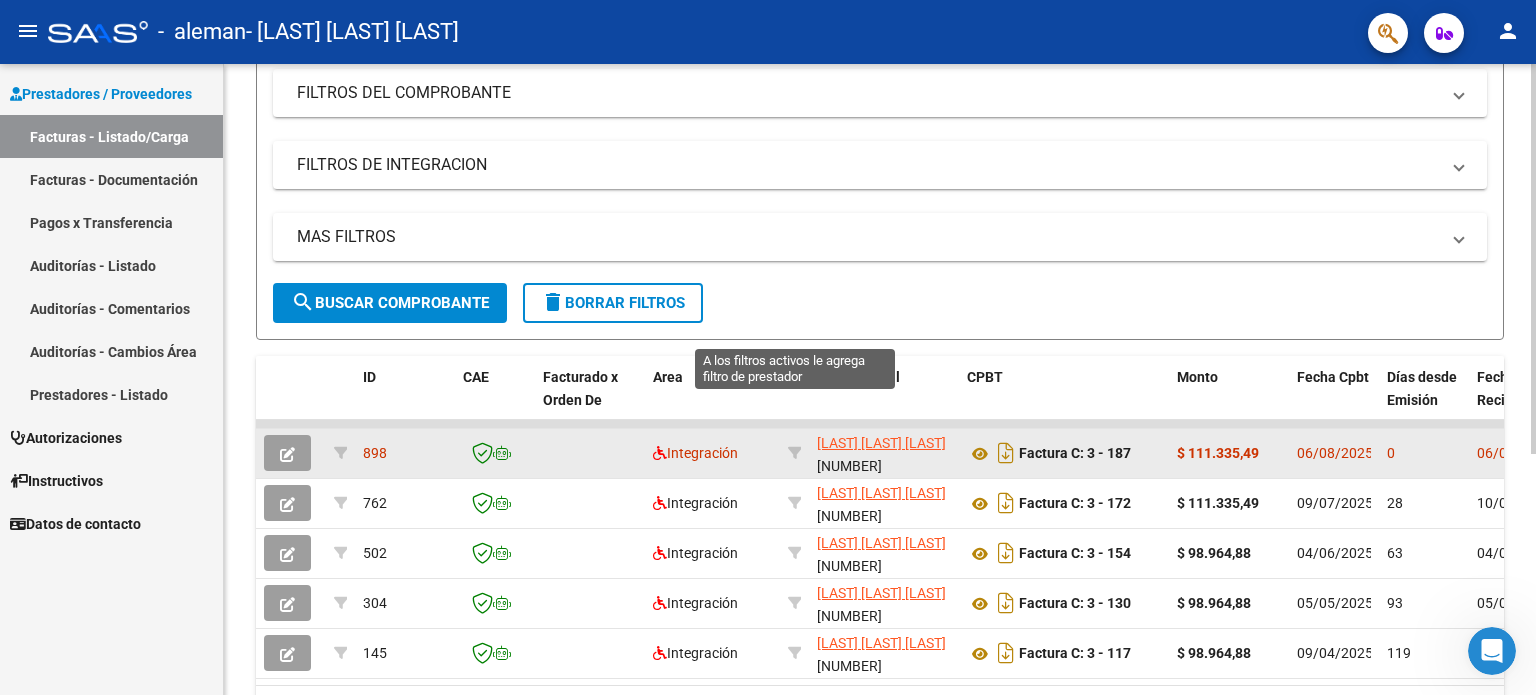 scroll, scrollTop: 388, scrollLeft: 0, axis: vertical 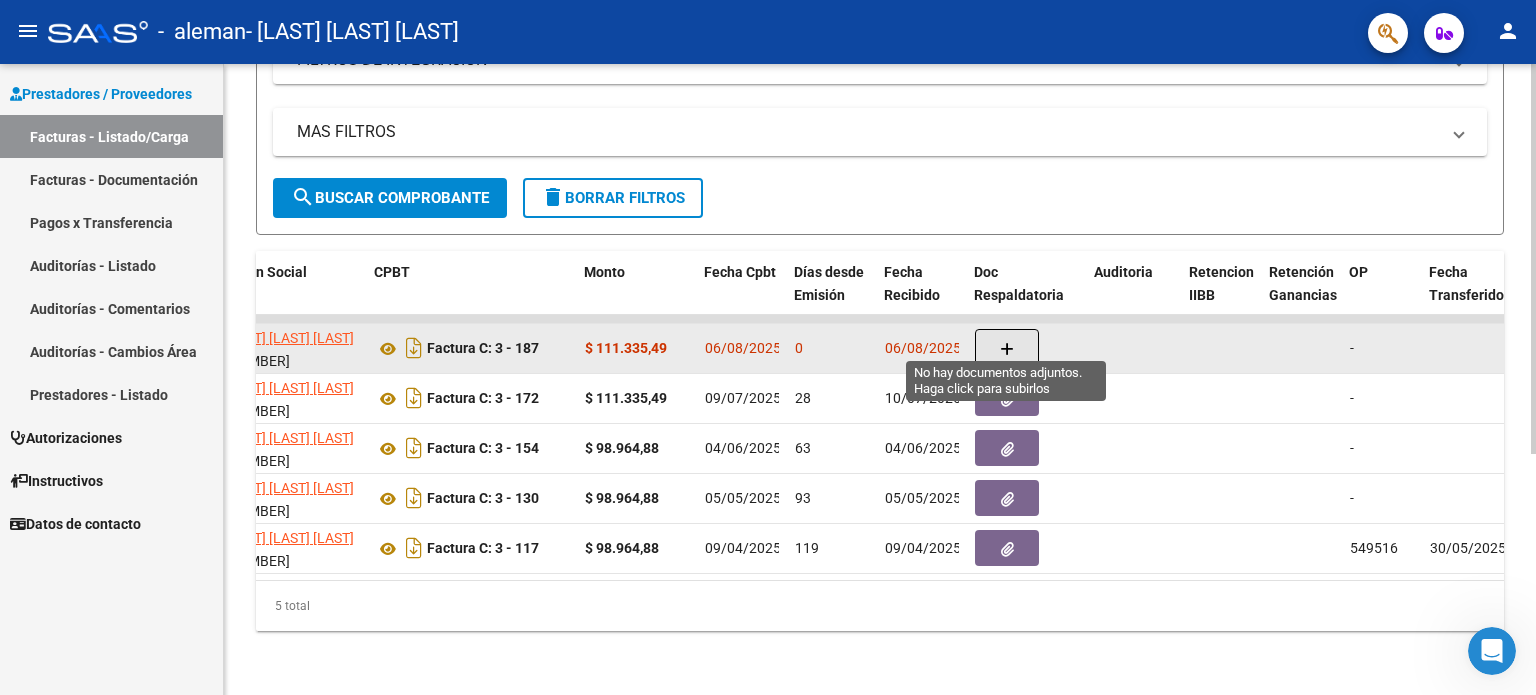 click 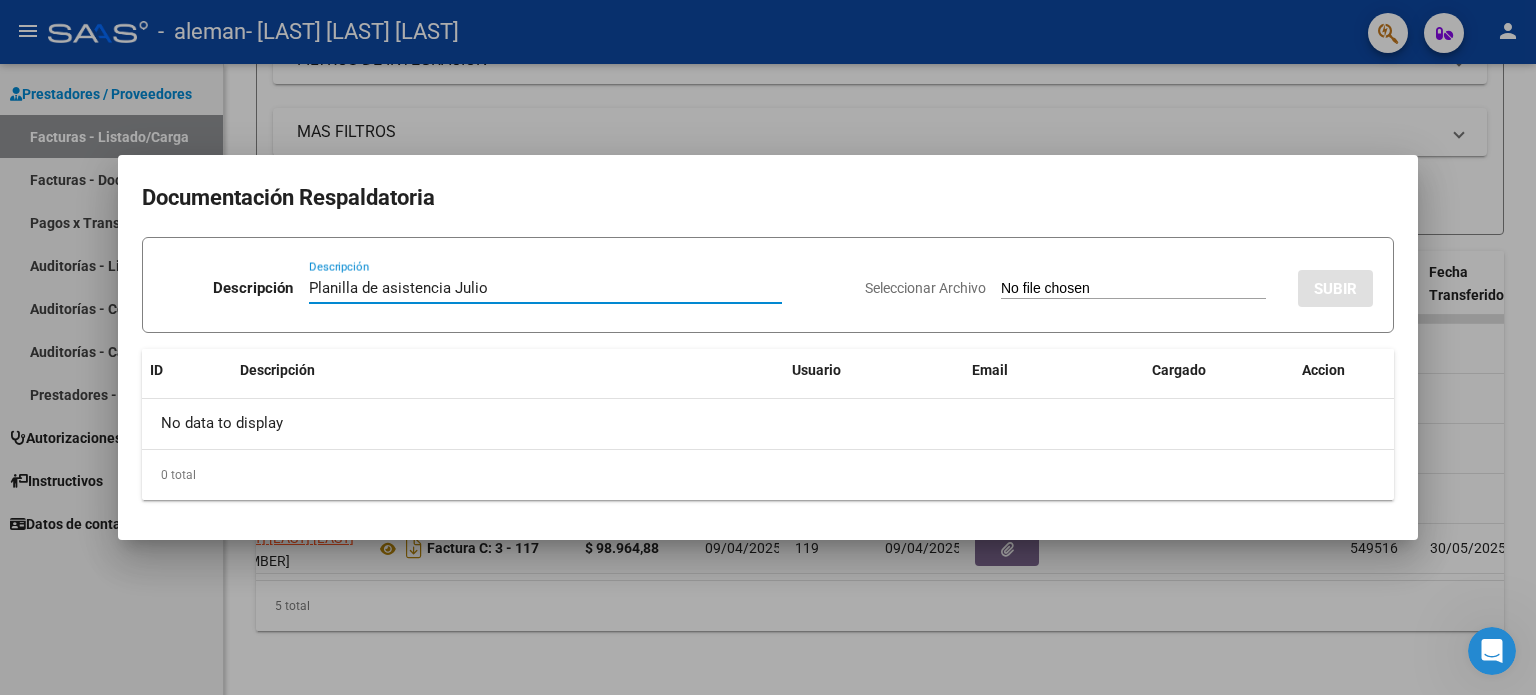 type on "Planilla de asistencia Julio" 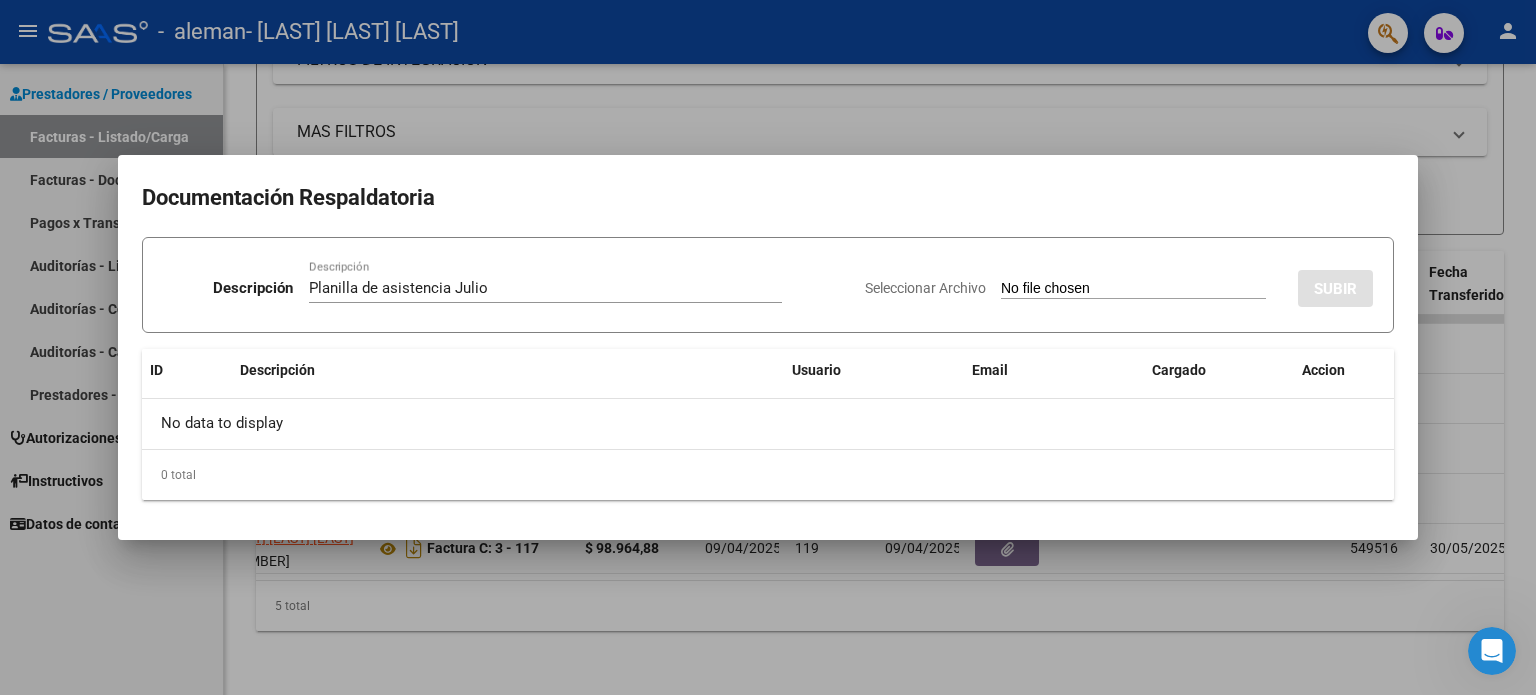 drag, startPoint x: 1036, startPoint y: 271, endPoint x: 1035, endPoint y: 289, distance: 18.027756 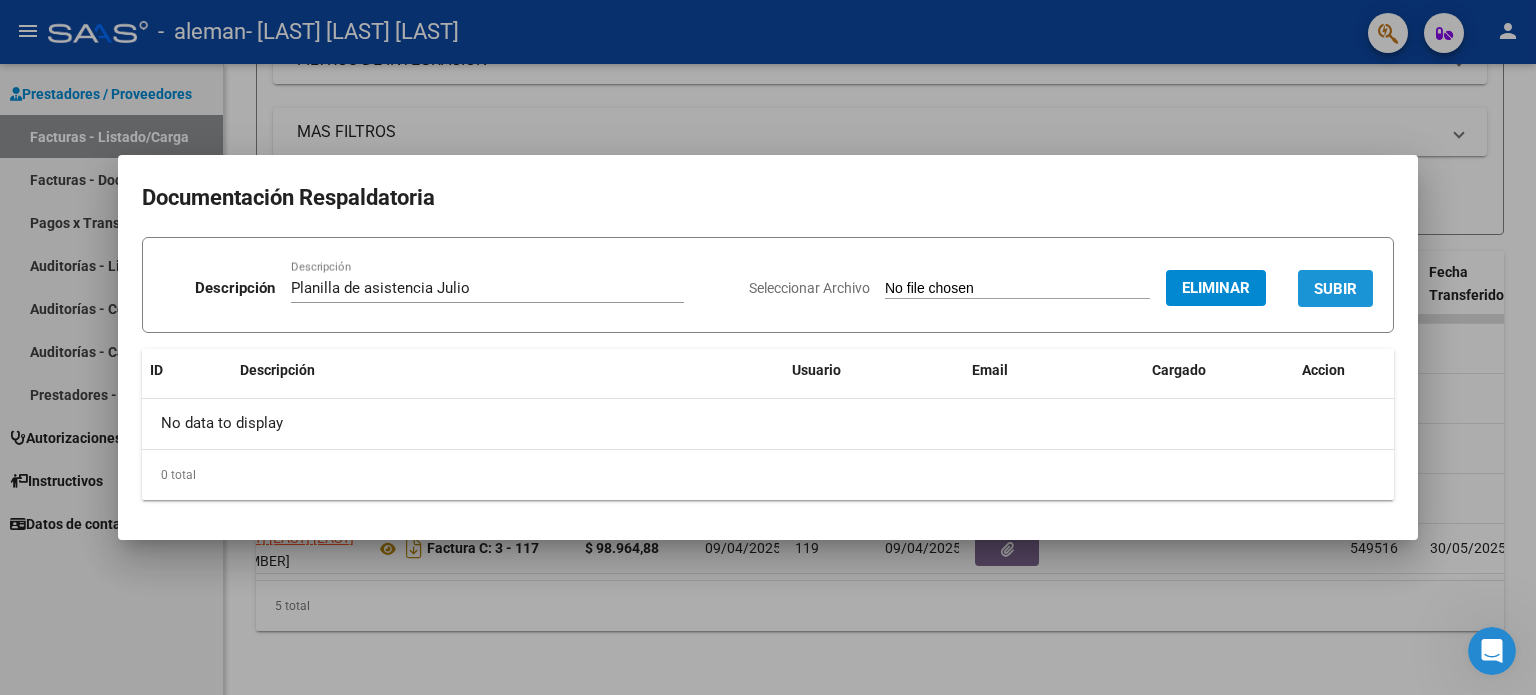 click on "SUBIR" at bounding box center (1335, 289) 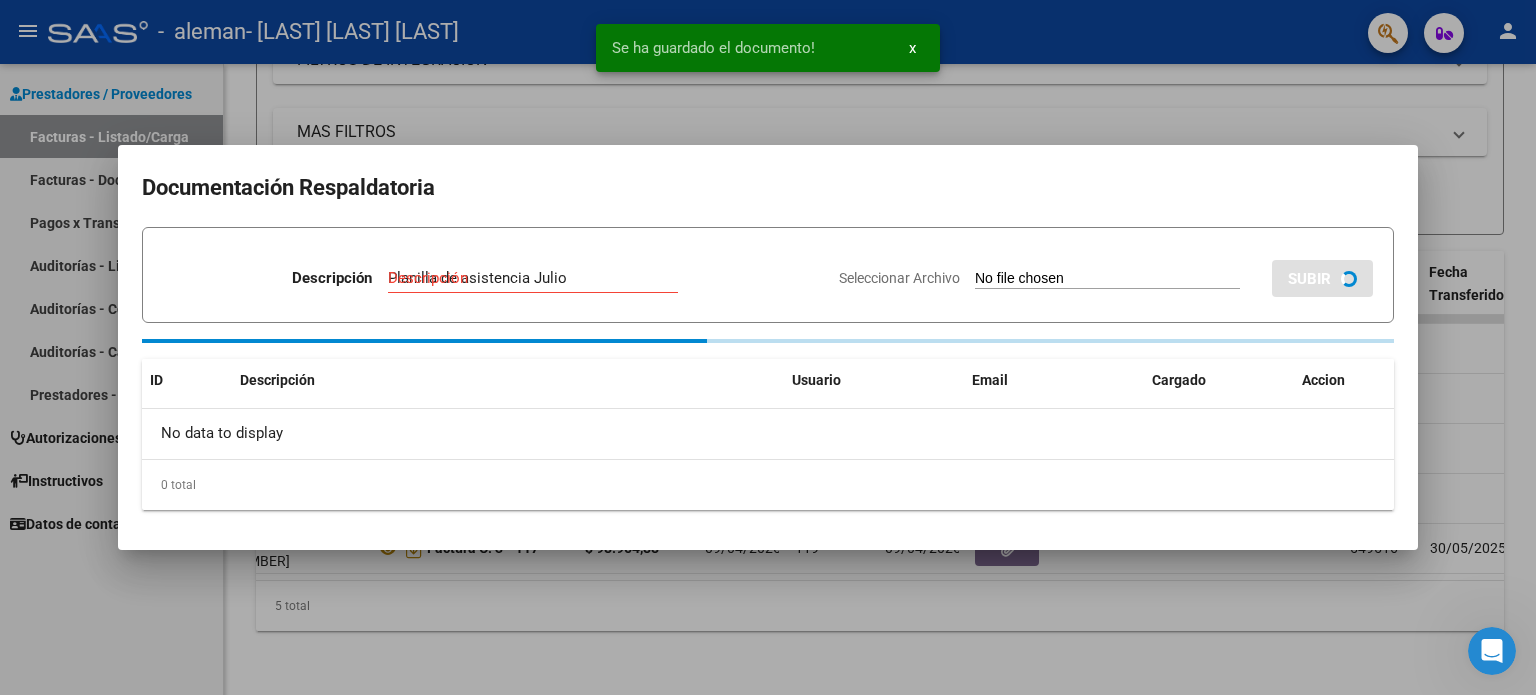 type 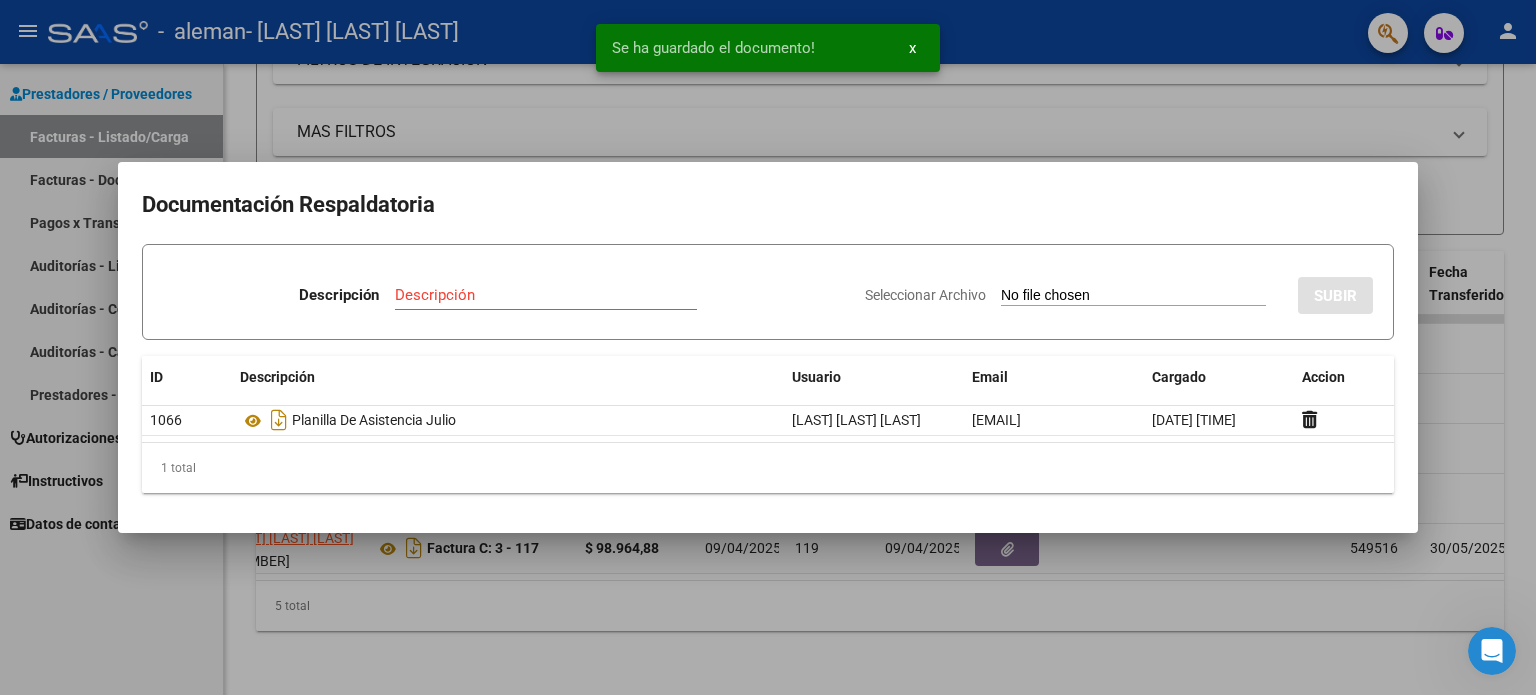 click at bounding box center (768, 347) 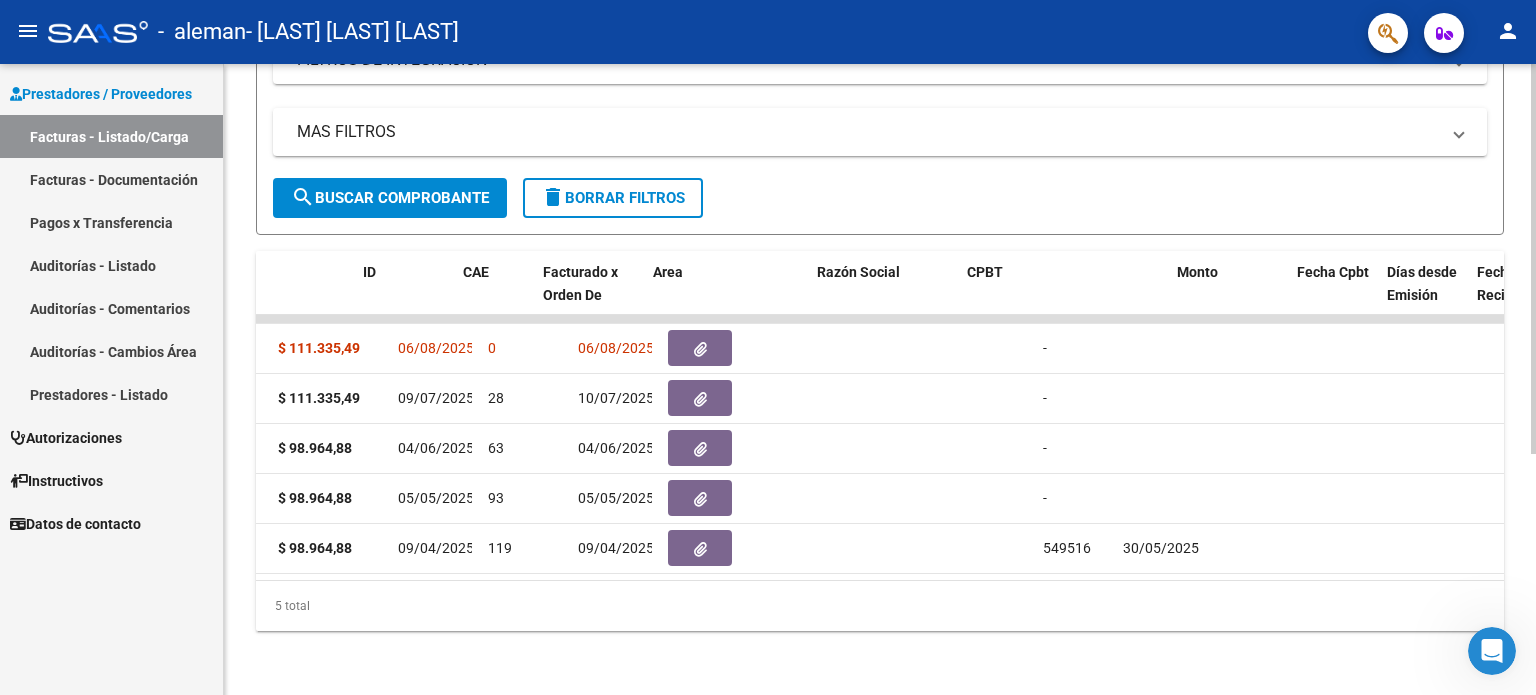 scroll, scrollTop: 0, scrollLeft: 0, axis: both 